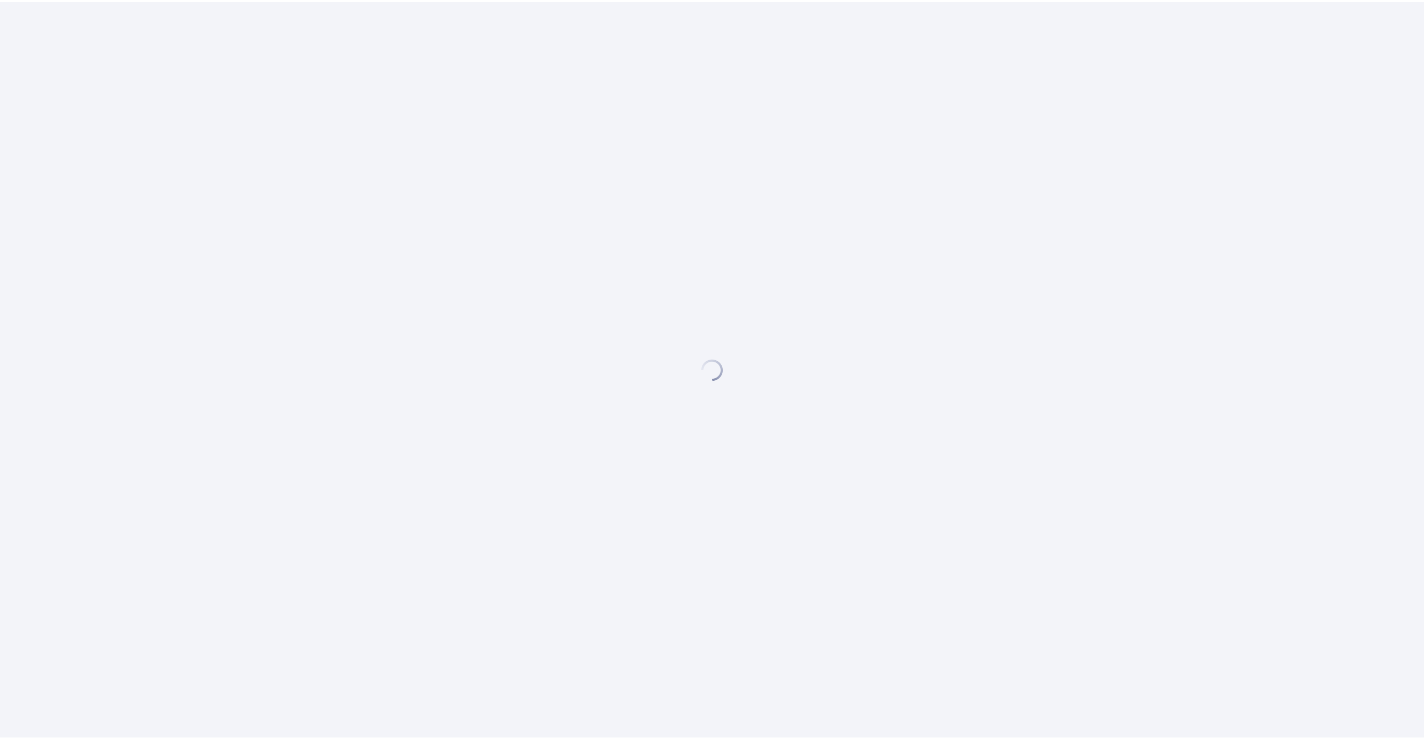 scroll, scrollTop: 0, scrollLeft: 0, axis: both 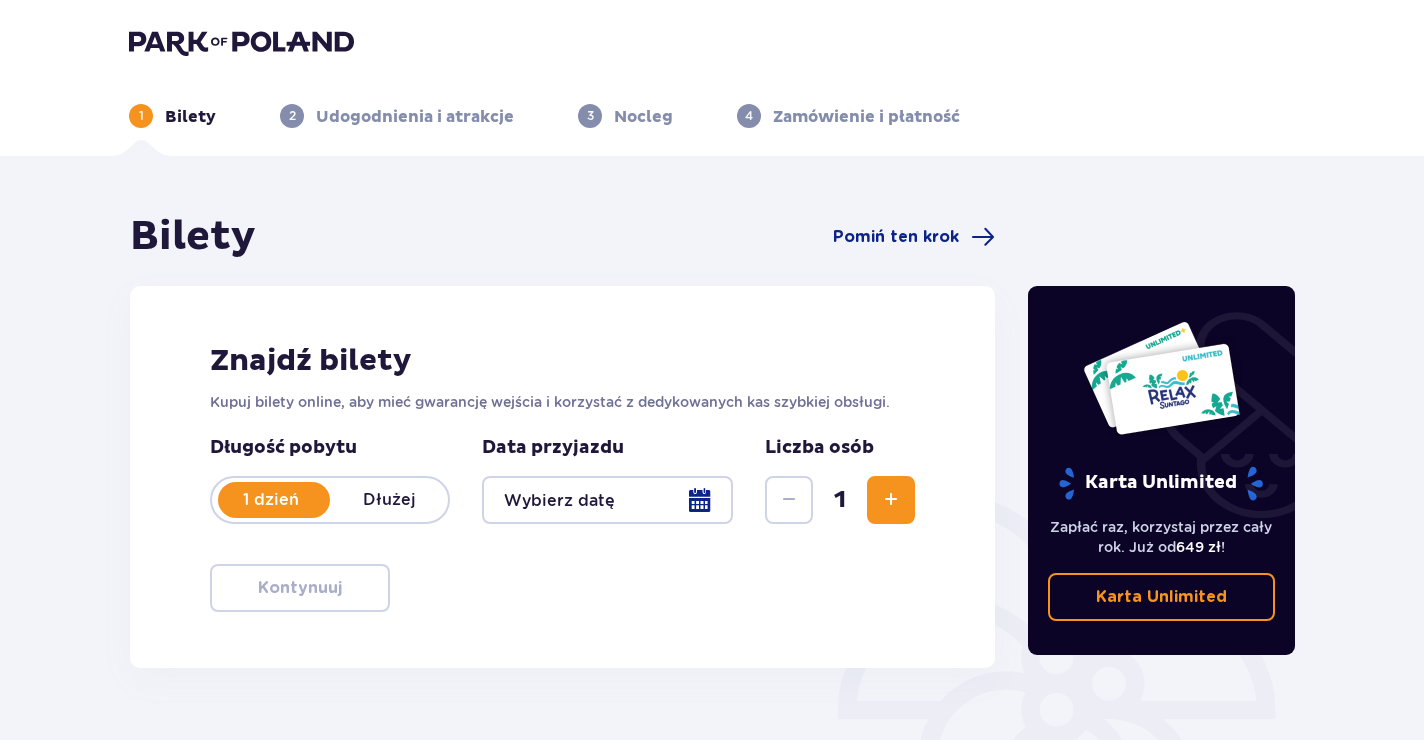 click at bounding box center [607, 500] 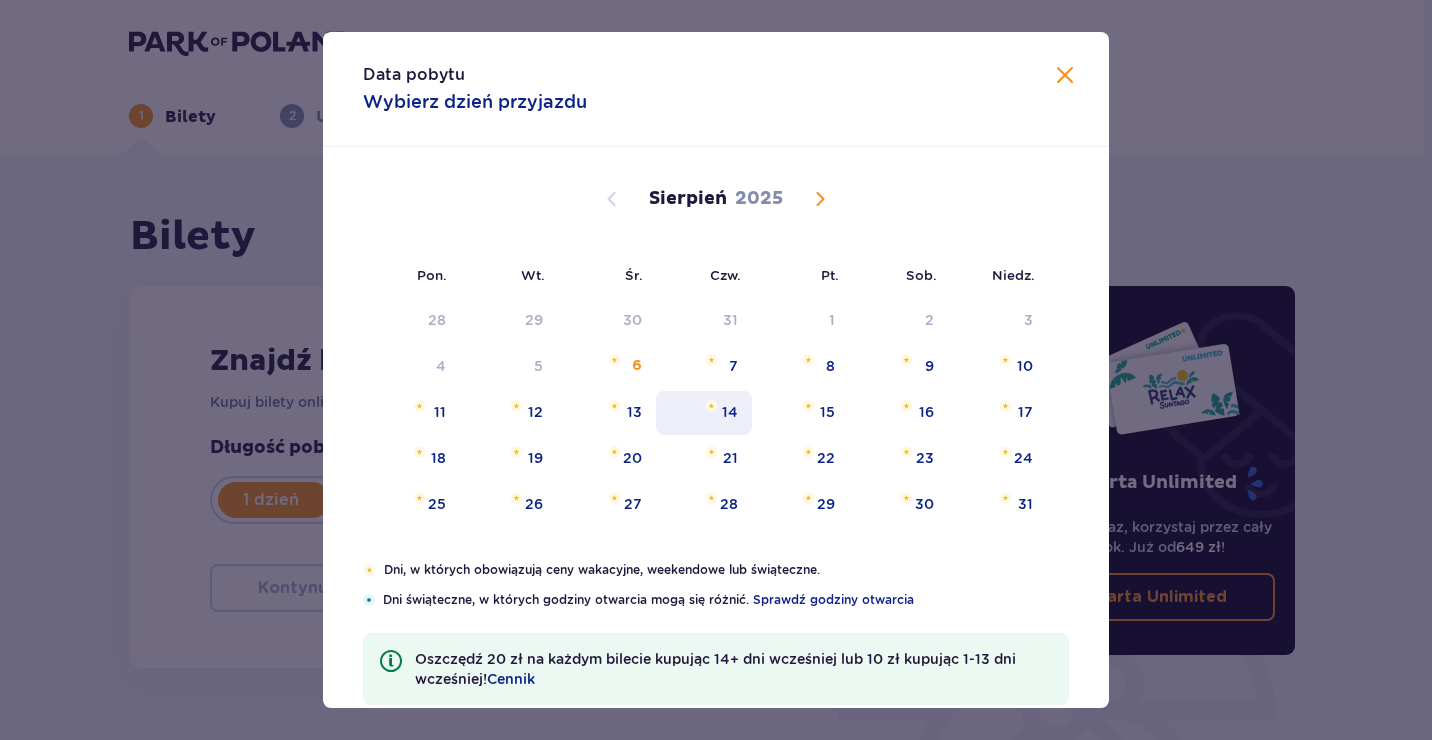 click on "14" at bounding box center [704, 413] 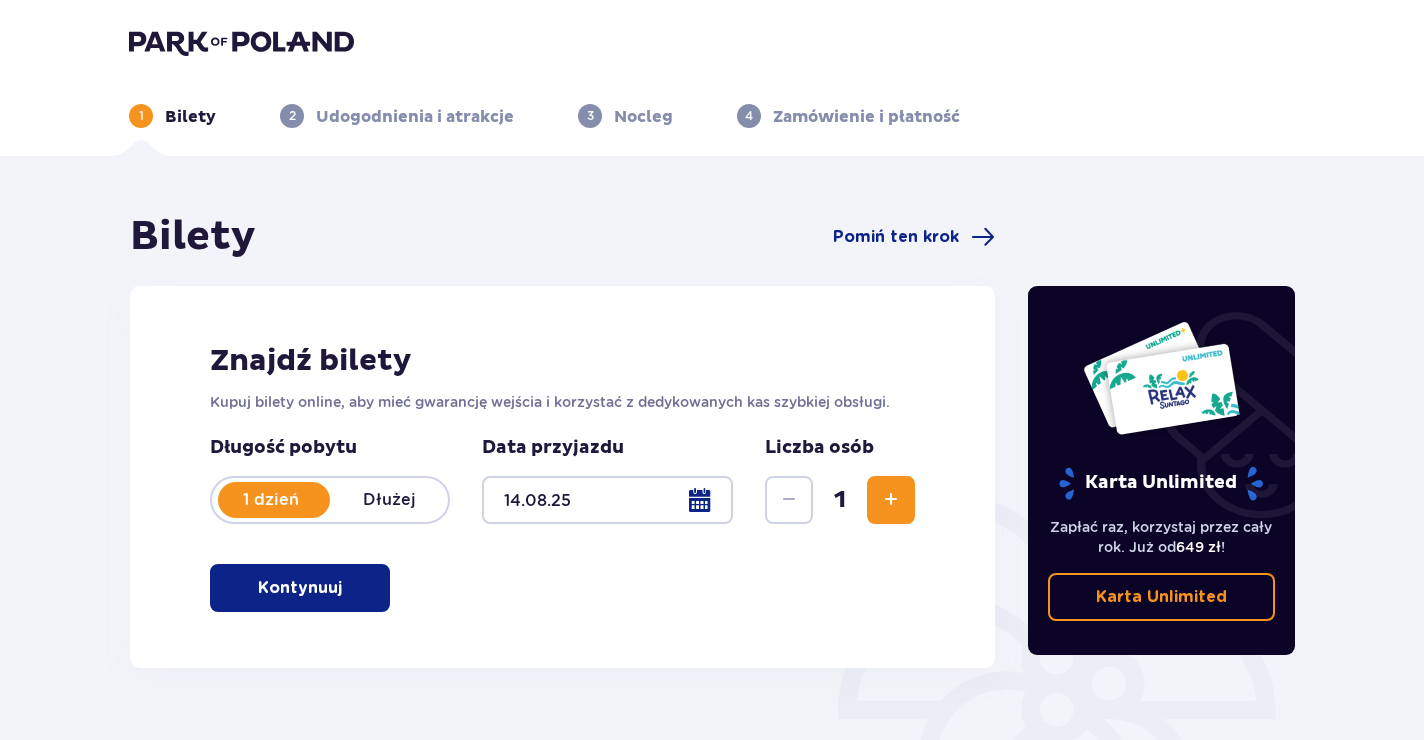 click at bounding box center [891, 500] 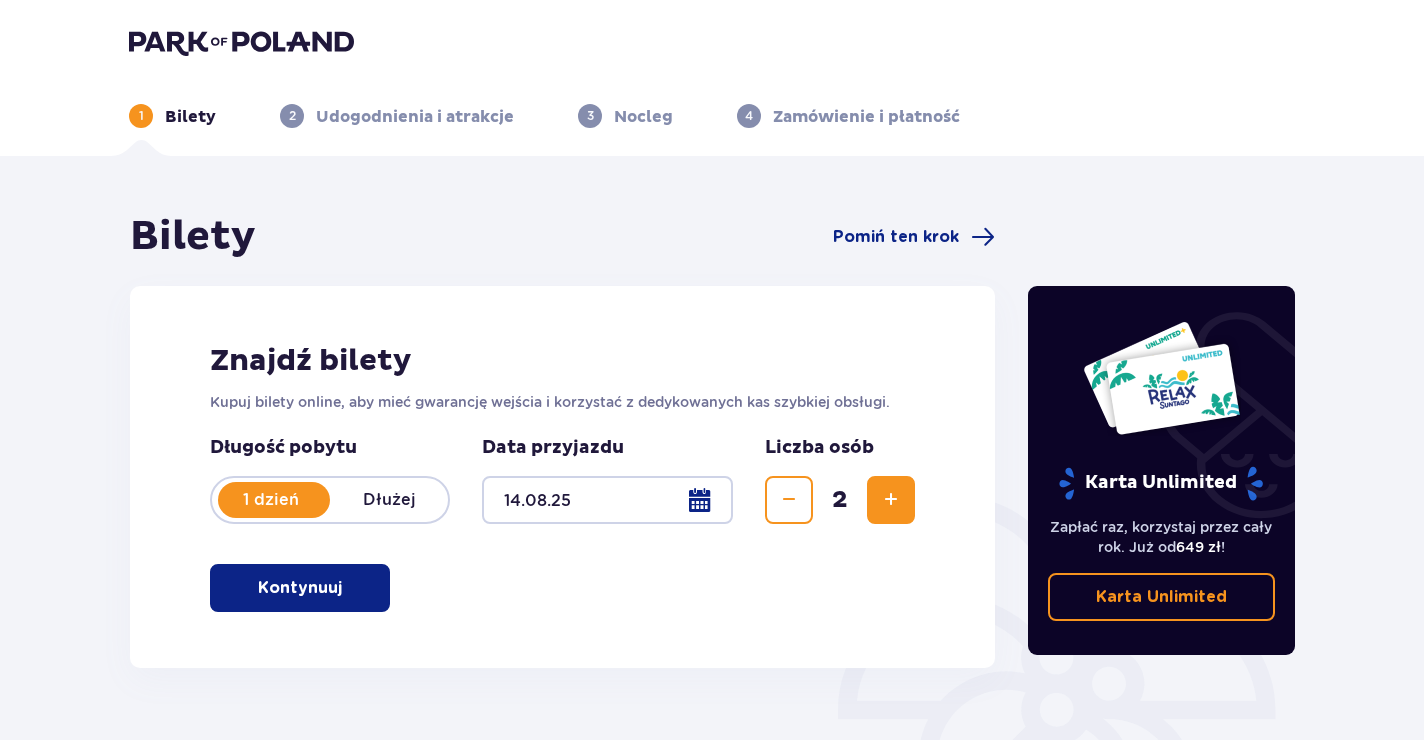 click at bounding box center (891, 500) 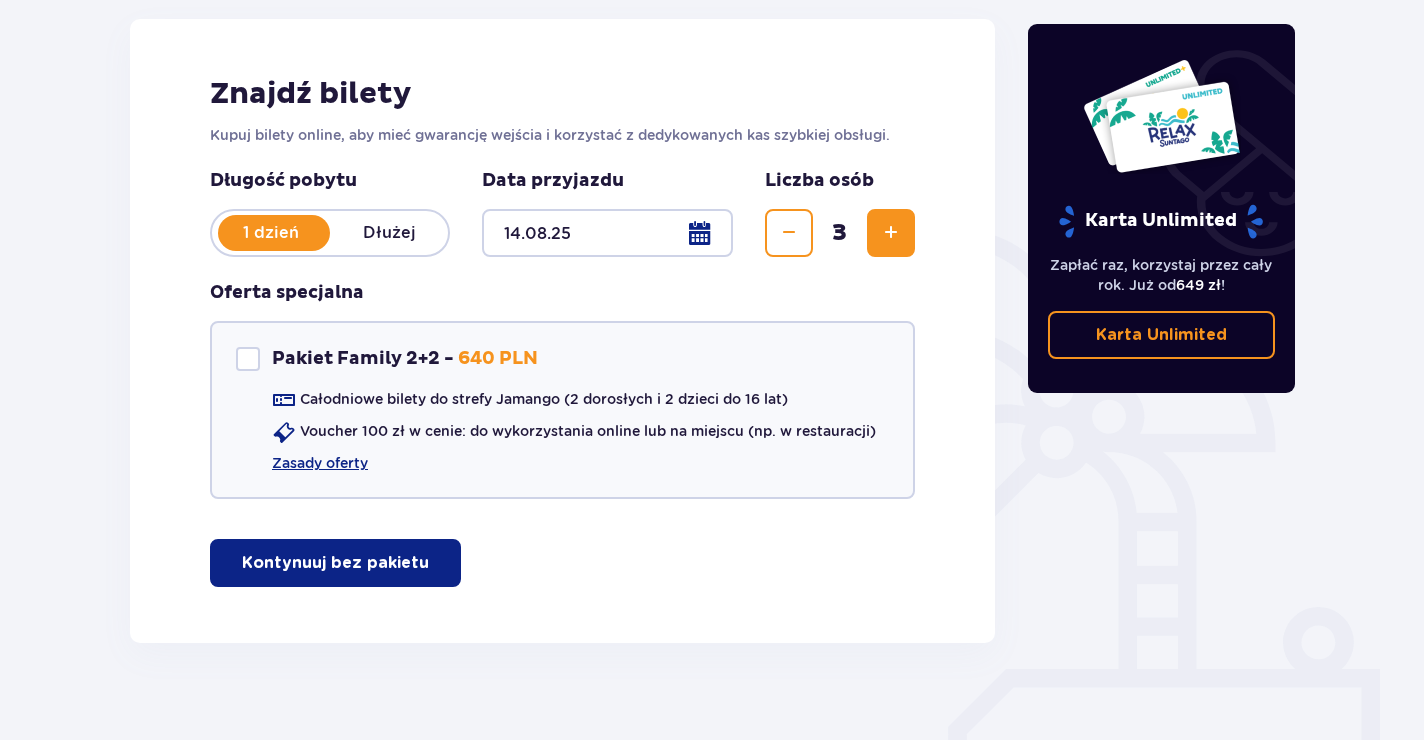 scroll, scrollTop: 290, scrollLeft: 0, axis: vertical 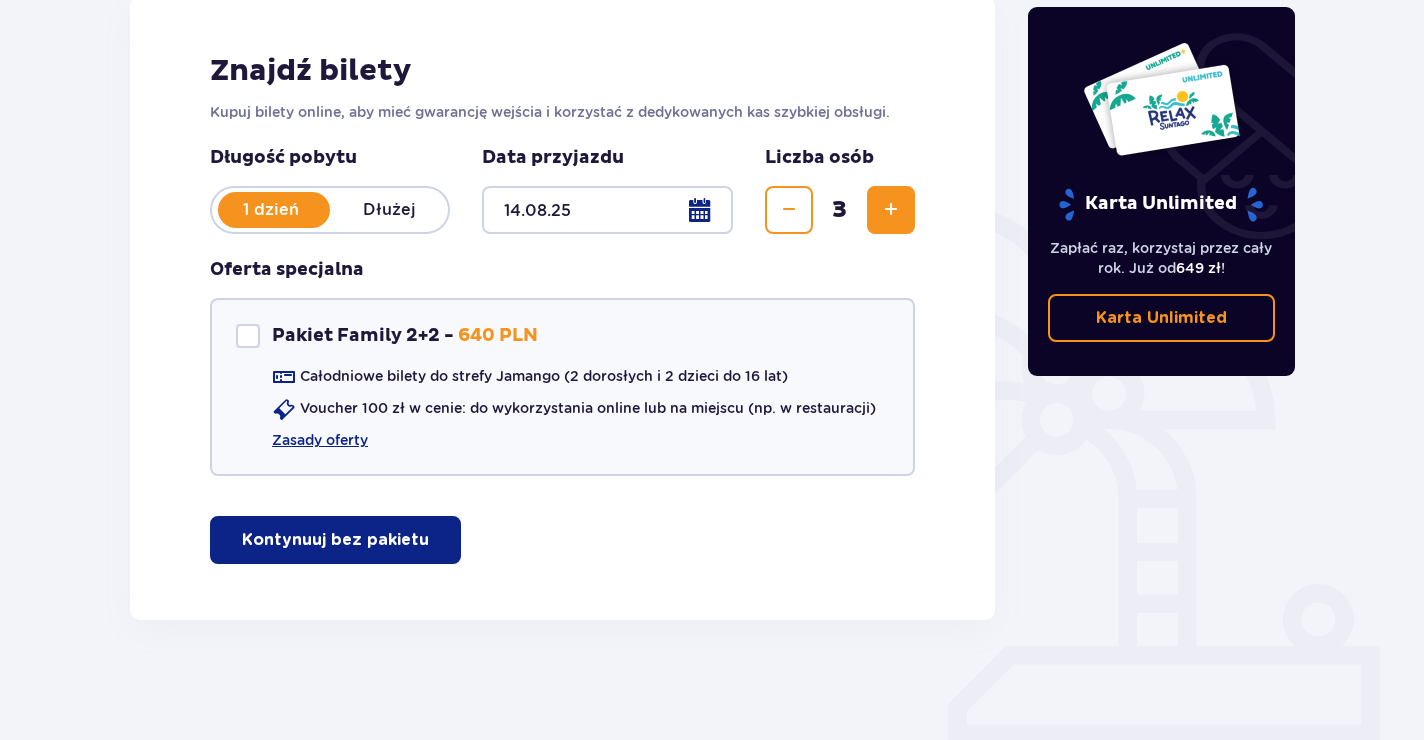 click on "Kontynuuj bez pakietu" at bounding box center [335, 540] 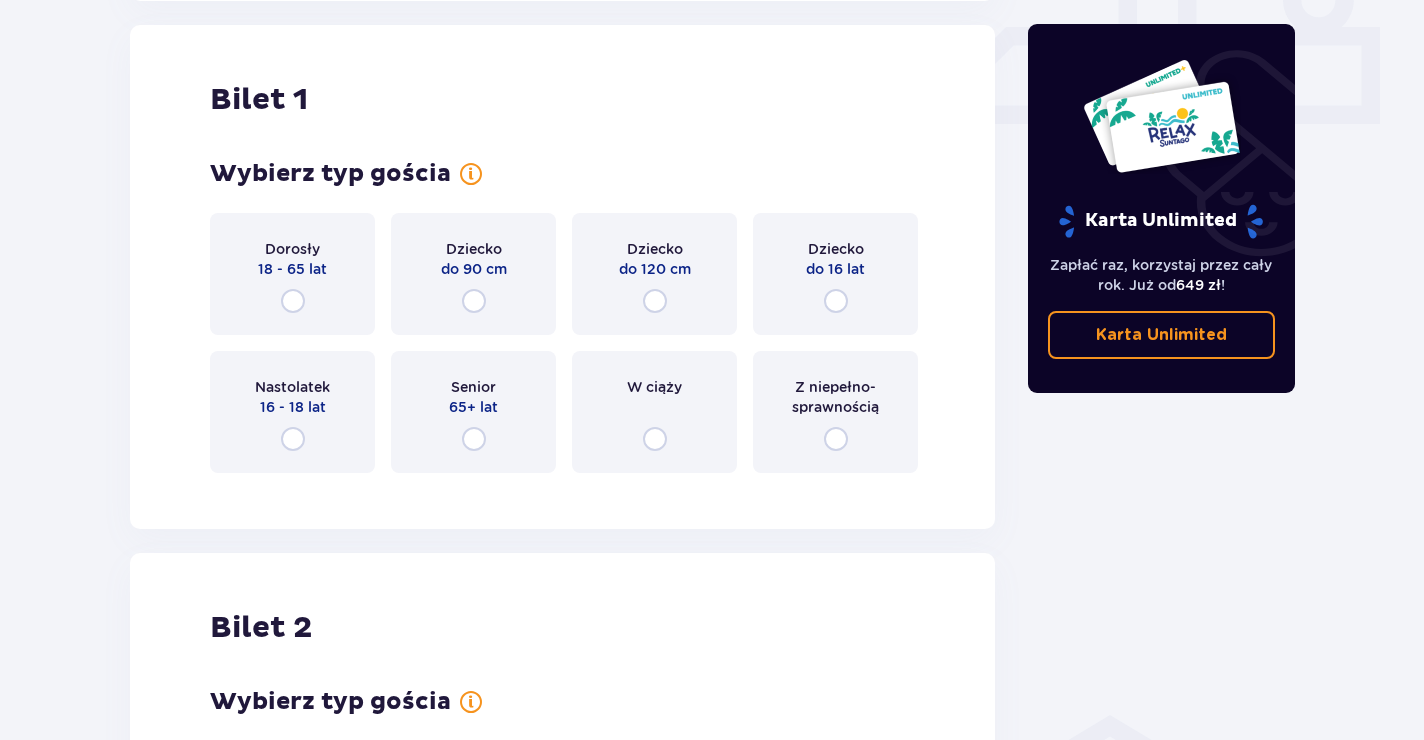 scroll, scrollTop: 910, scrollLeft: 0, axis: vertical 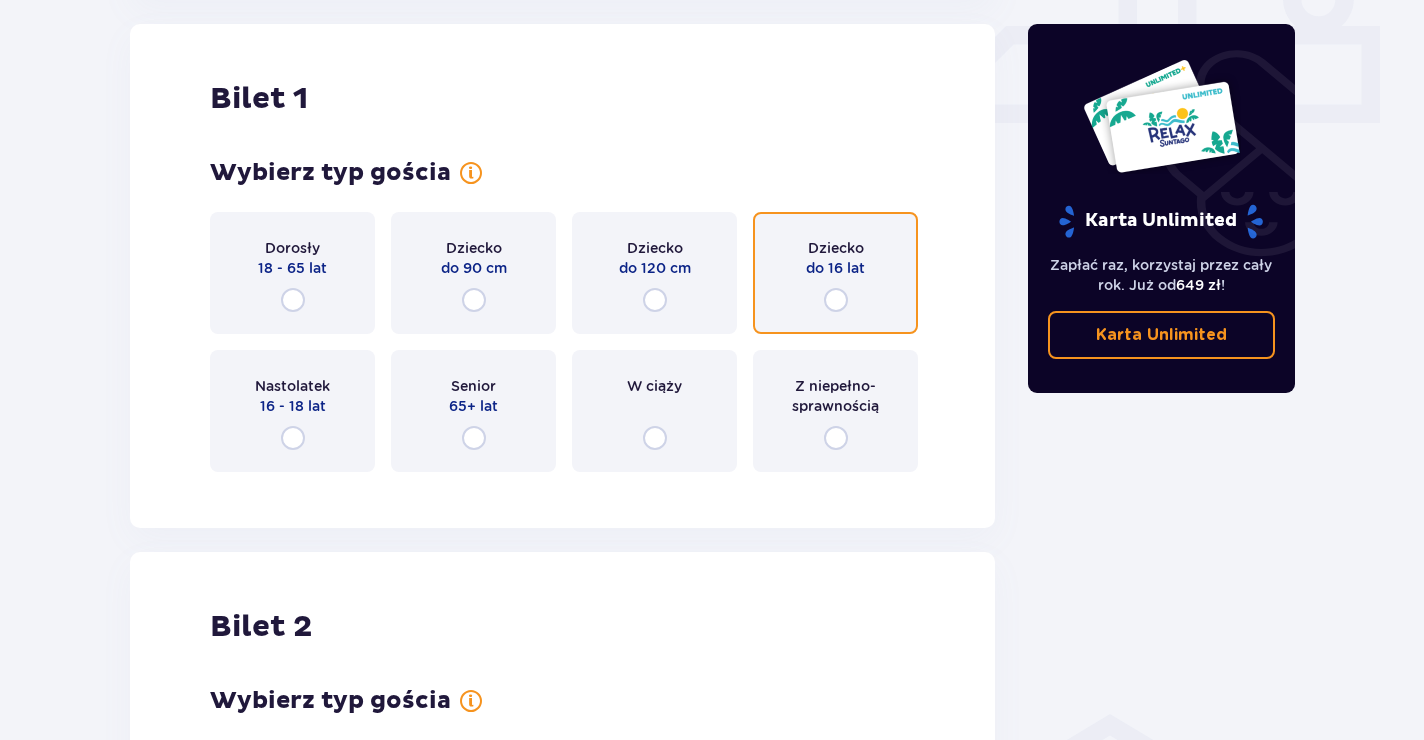 click at bounding box center (836, 300) 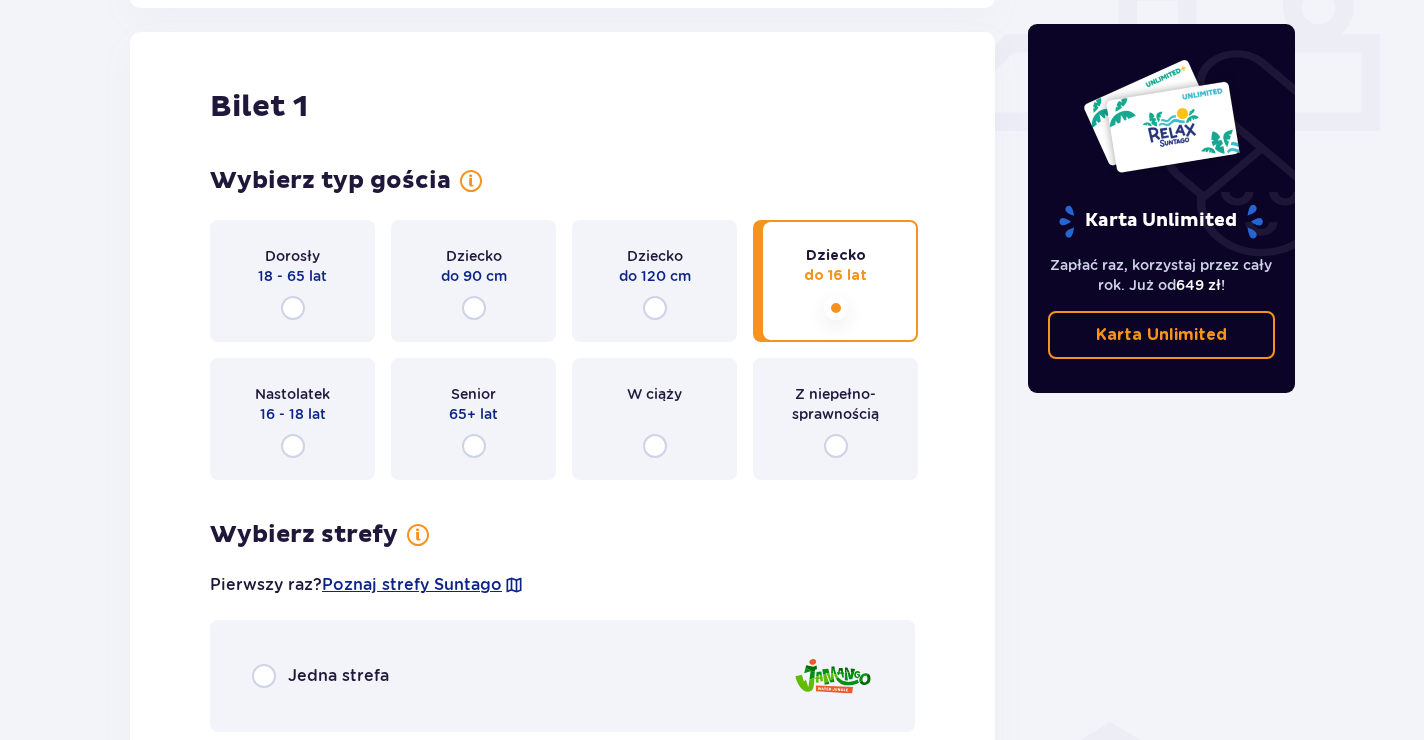 scroll, scrollTop: 898, scrollLeft: 0, axis: vertical 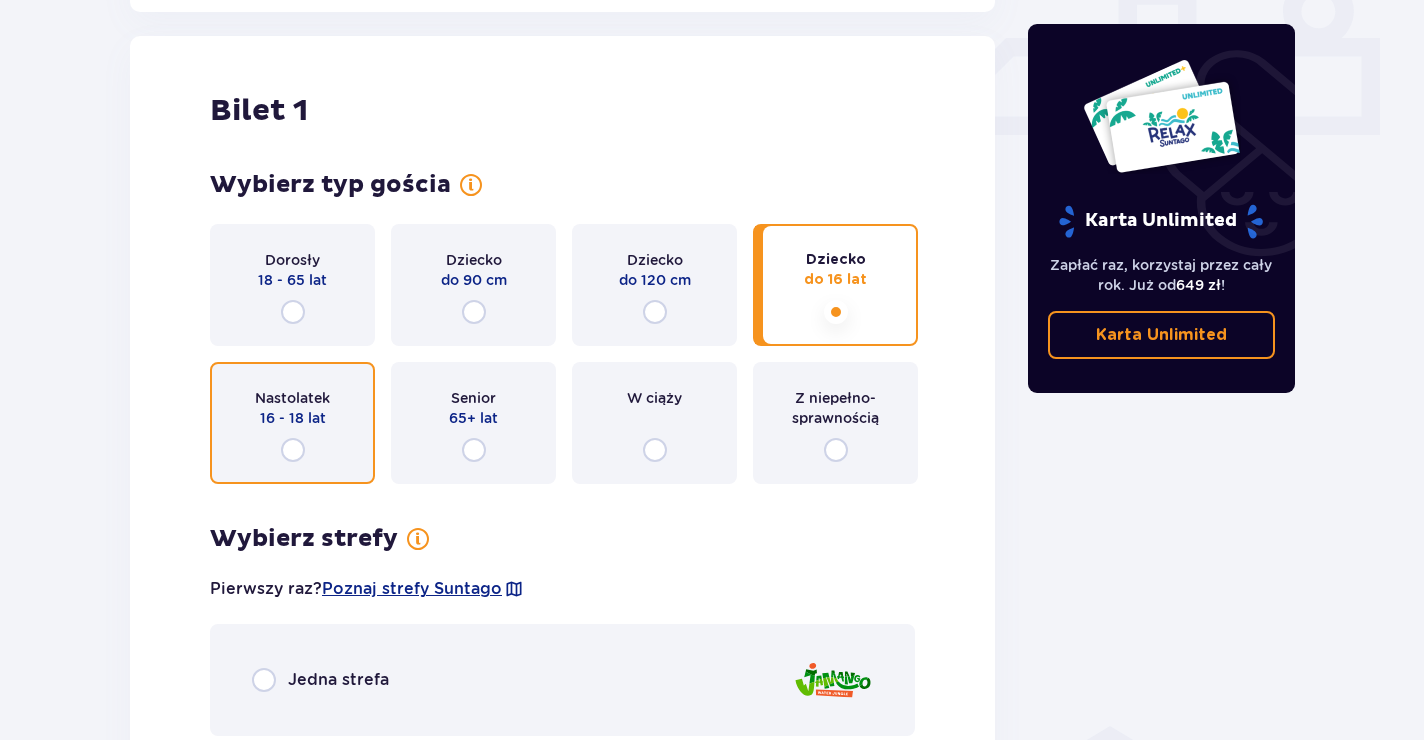 click at bounding box center (293, 450) 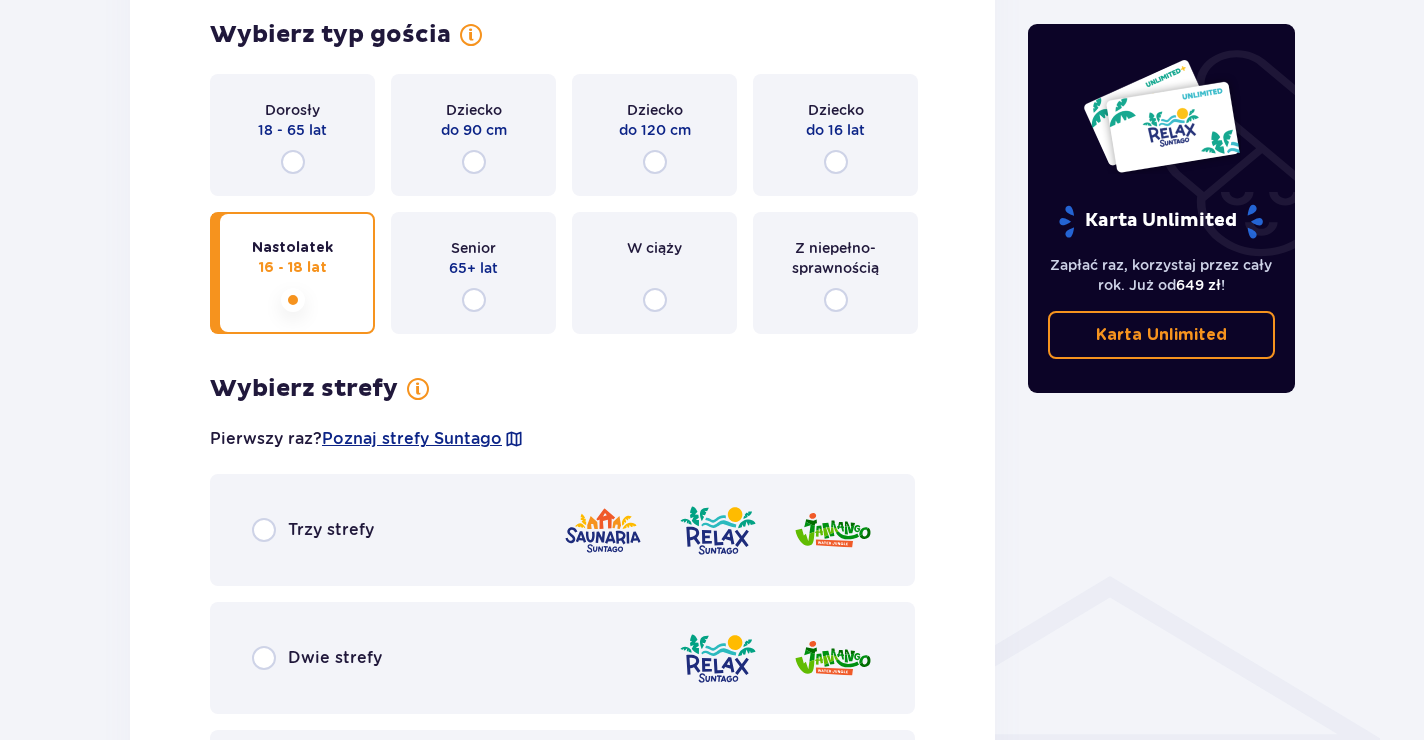 scroll, scrollTop: 998, scrollLeft: 0, axis: vertical 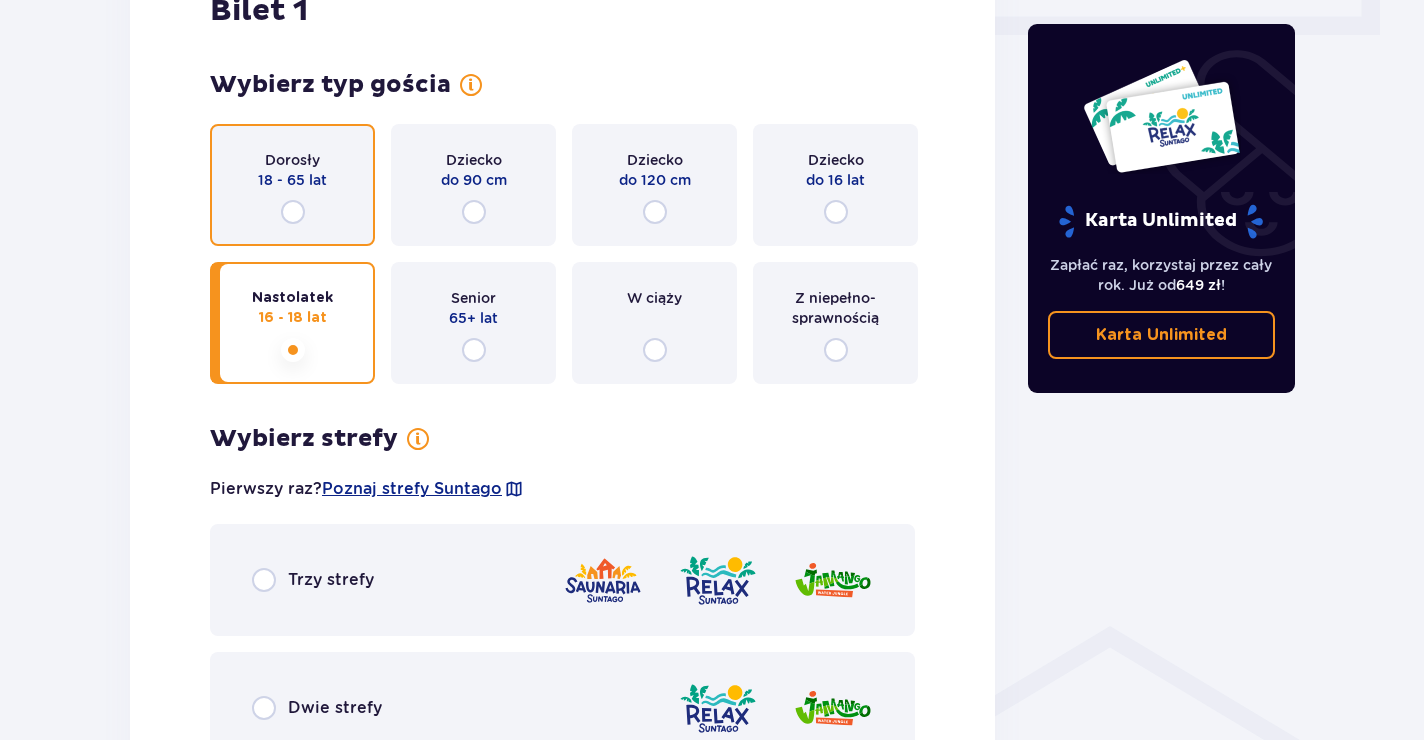 click at bounding box center [293, 212] 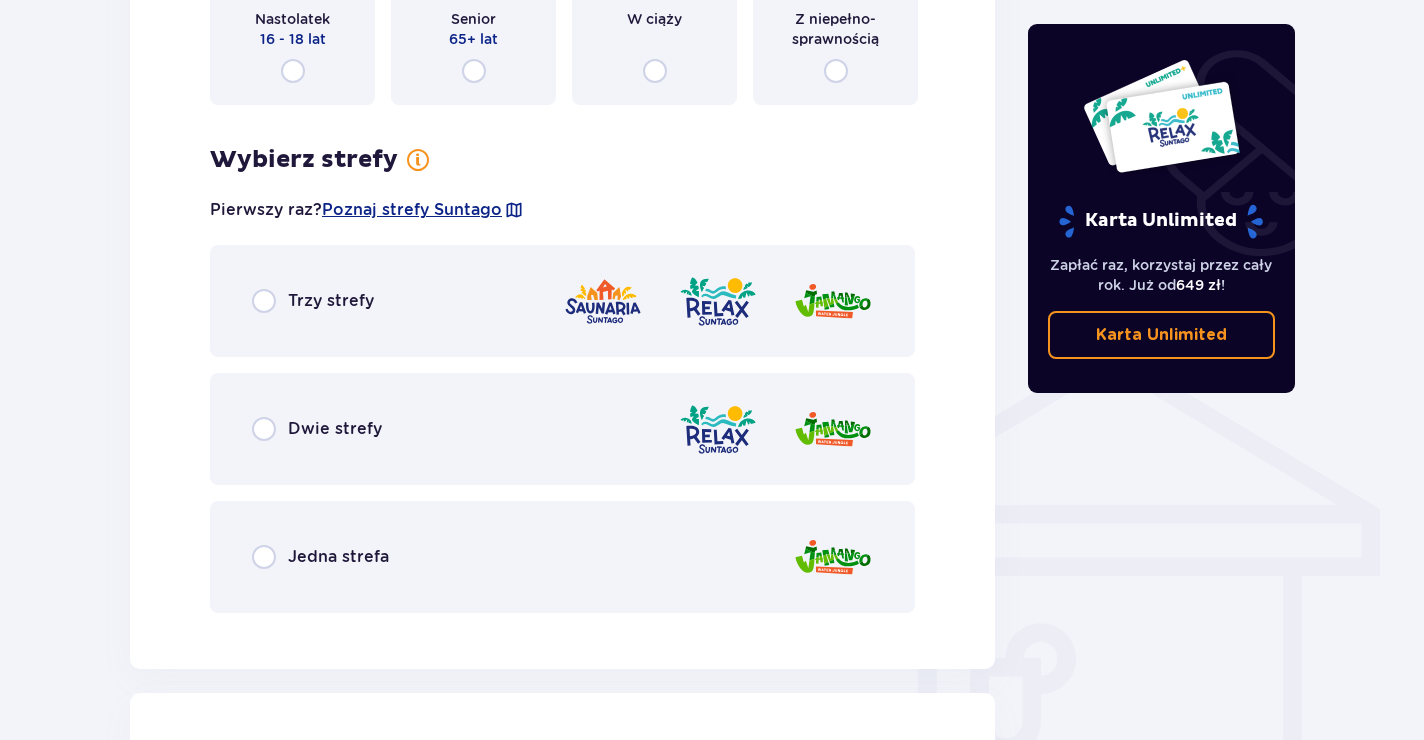 scroll, scrollTop: 1398, scrollLeft: 0, axis: vertical 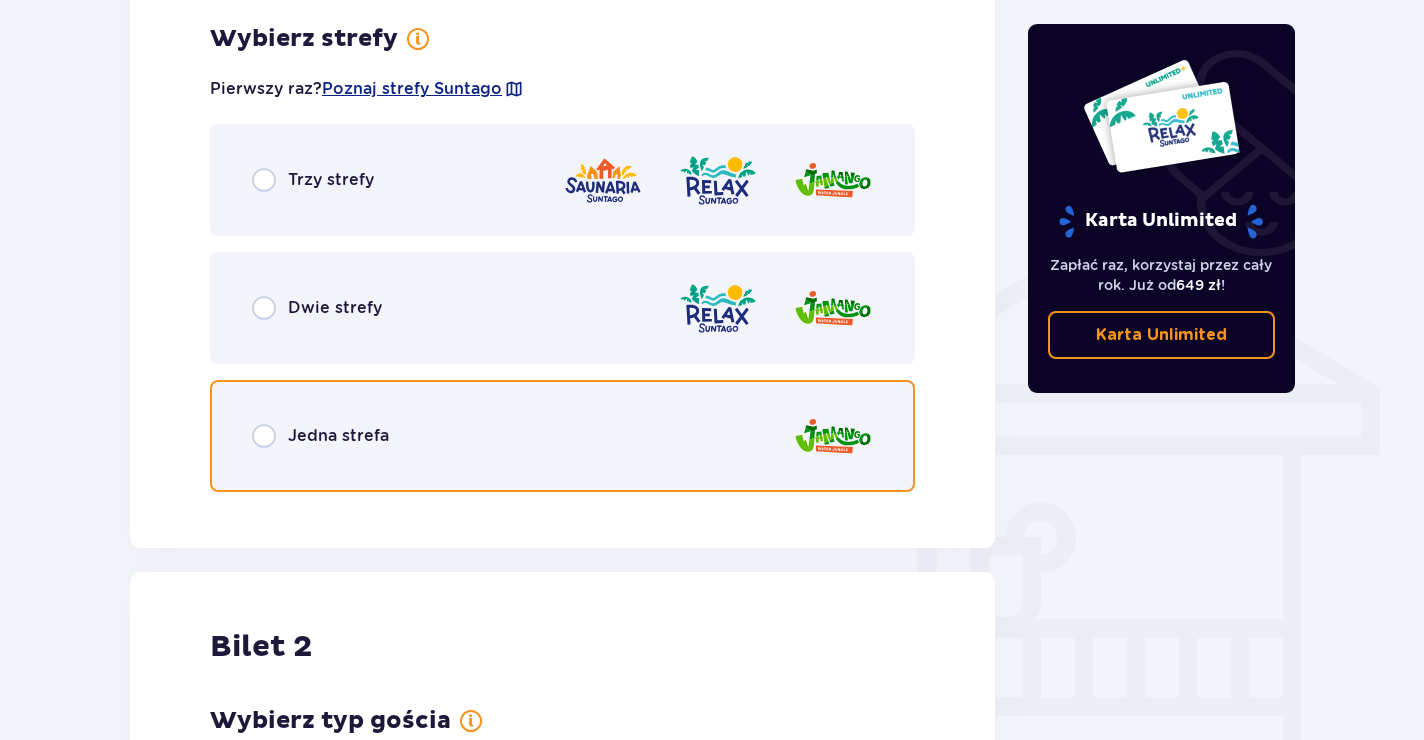 click at bounding box center [264, 436] 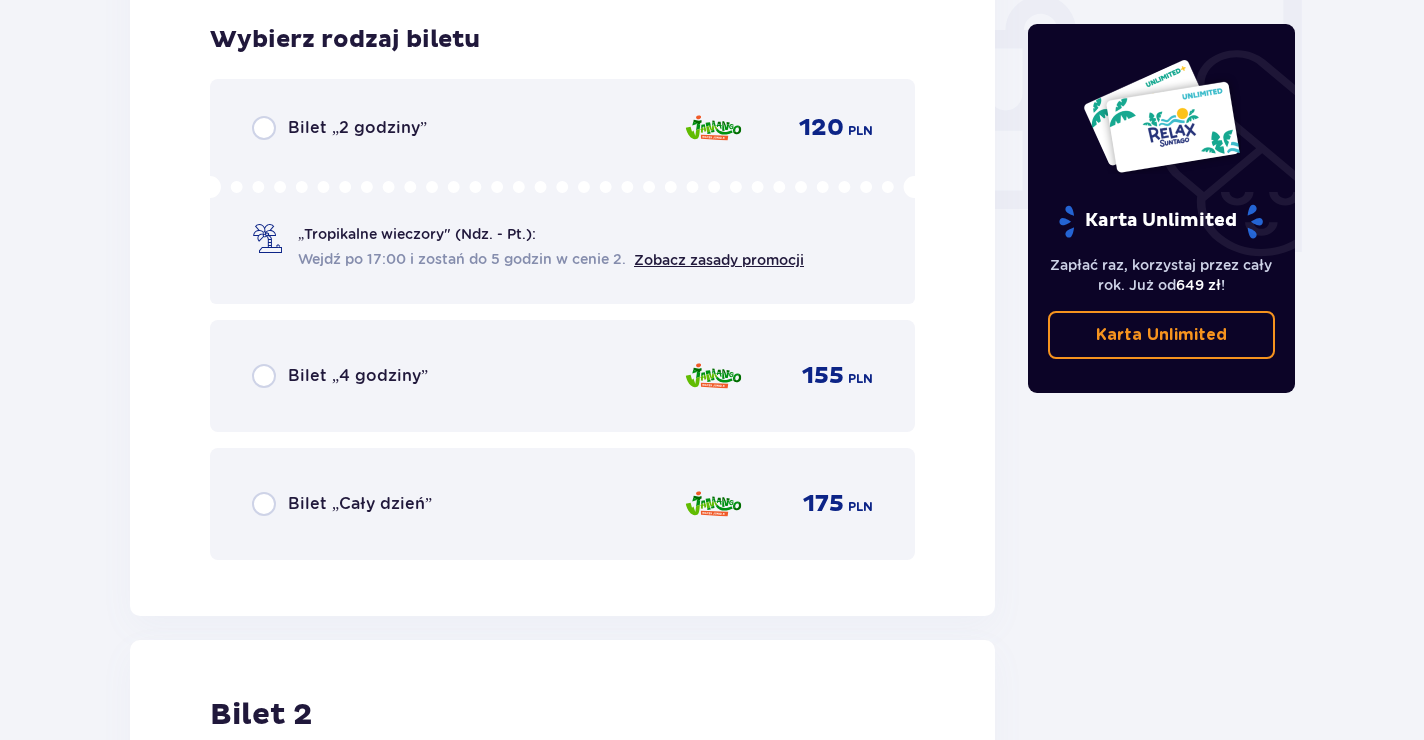 scroll, scrollTop: 1906, scrollLeft: 0, axis: vertical 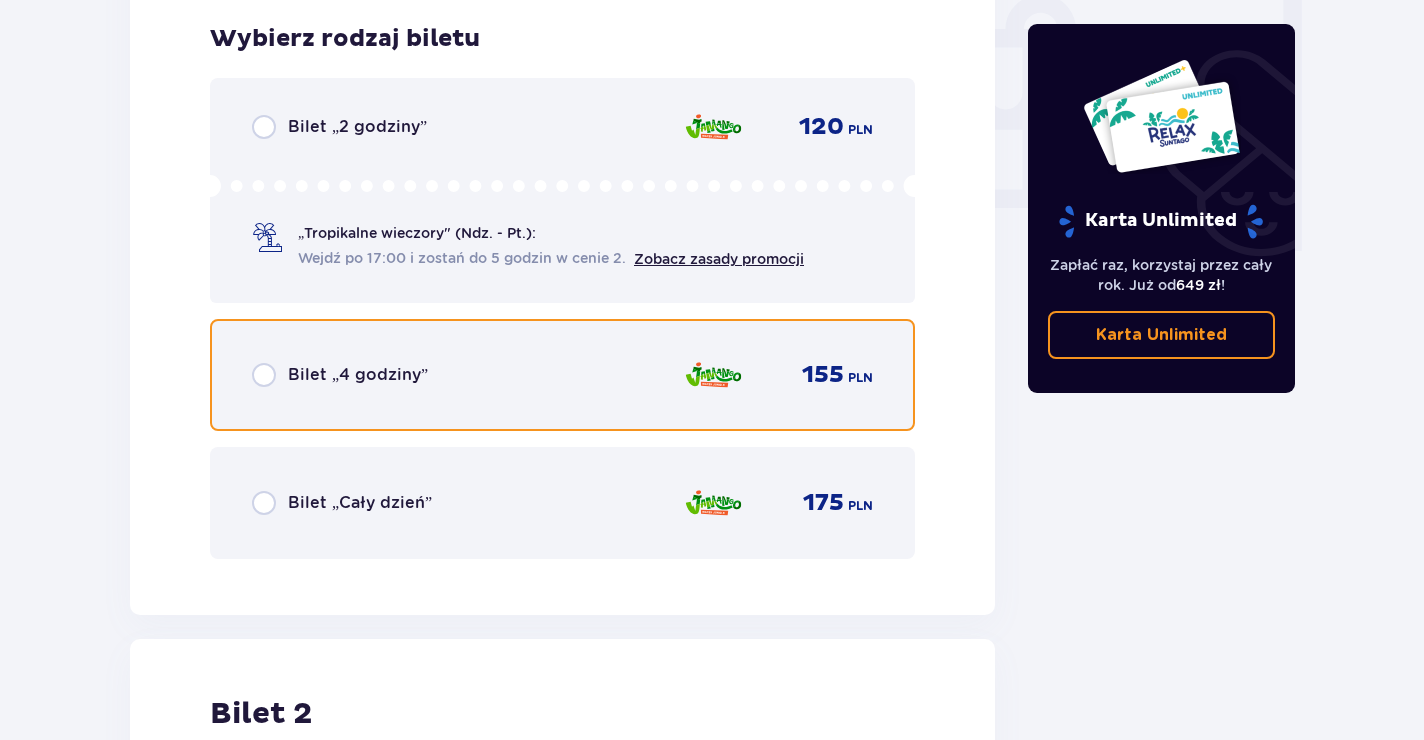 click at bounding box center [264, 375] 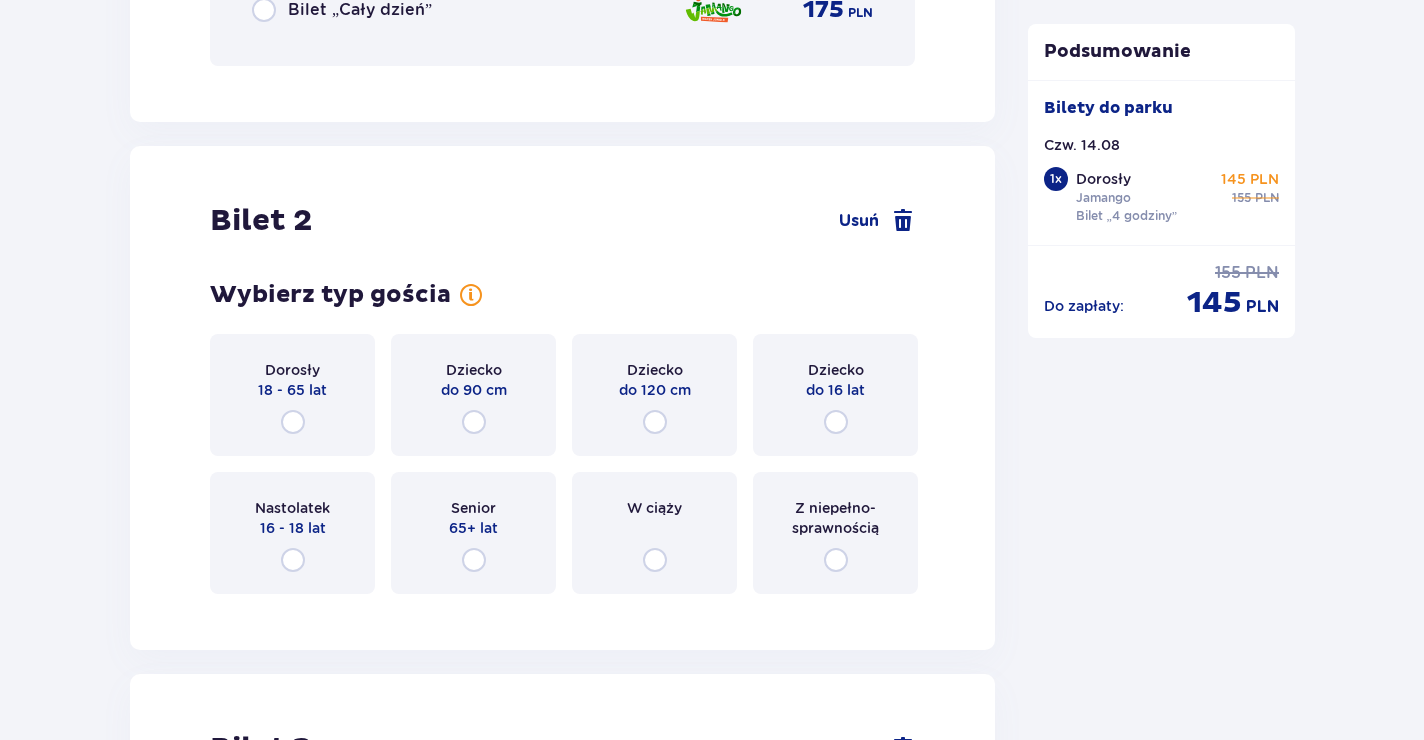 scroll, scrollTop: 2421, scrollLeft: 0, axis: vertical 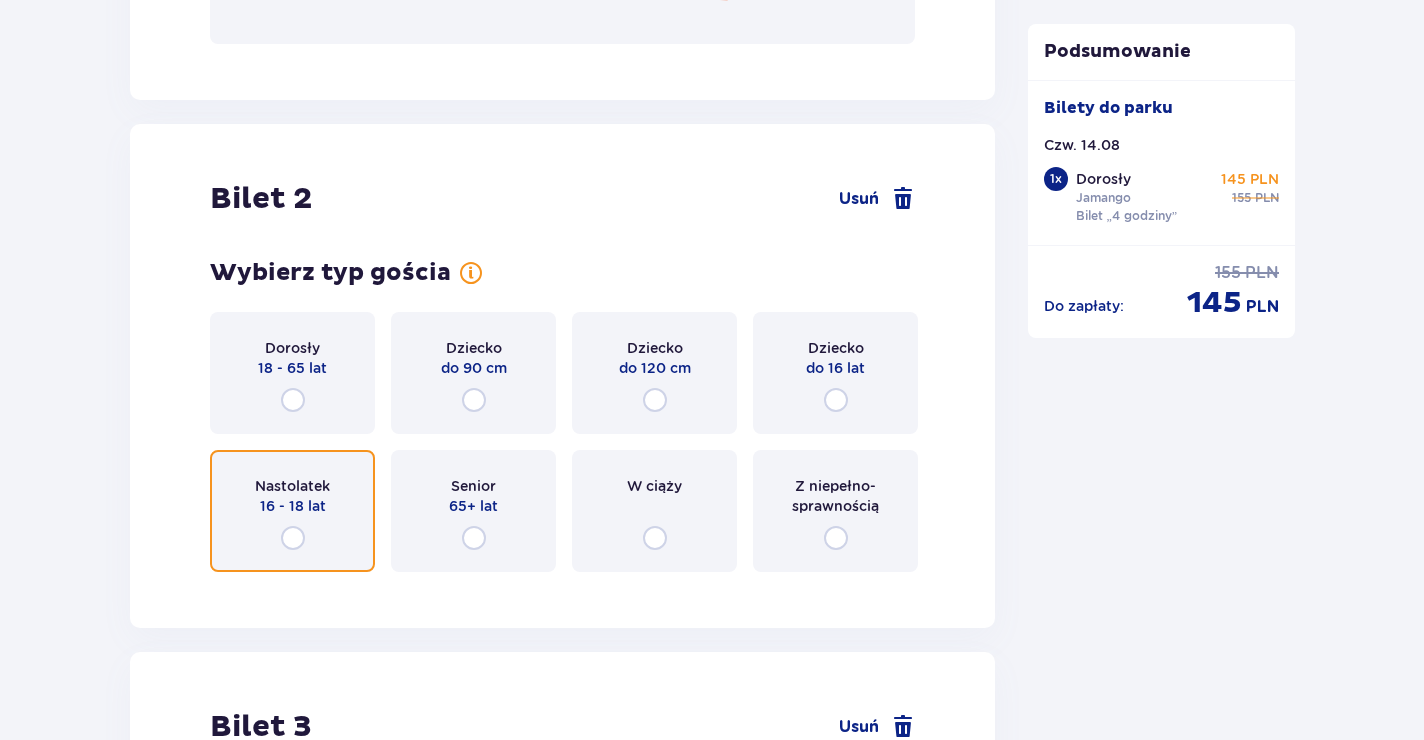 click at bounding box center (293, 538) 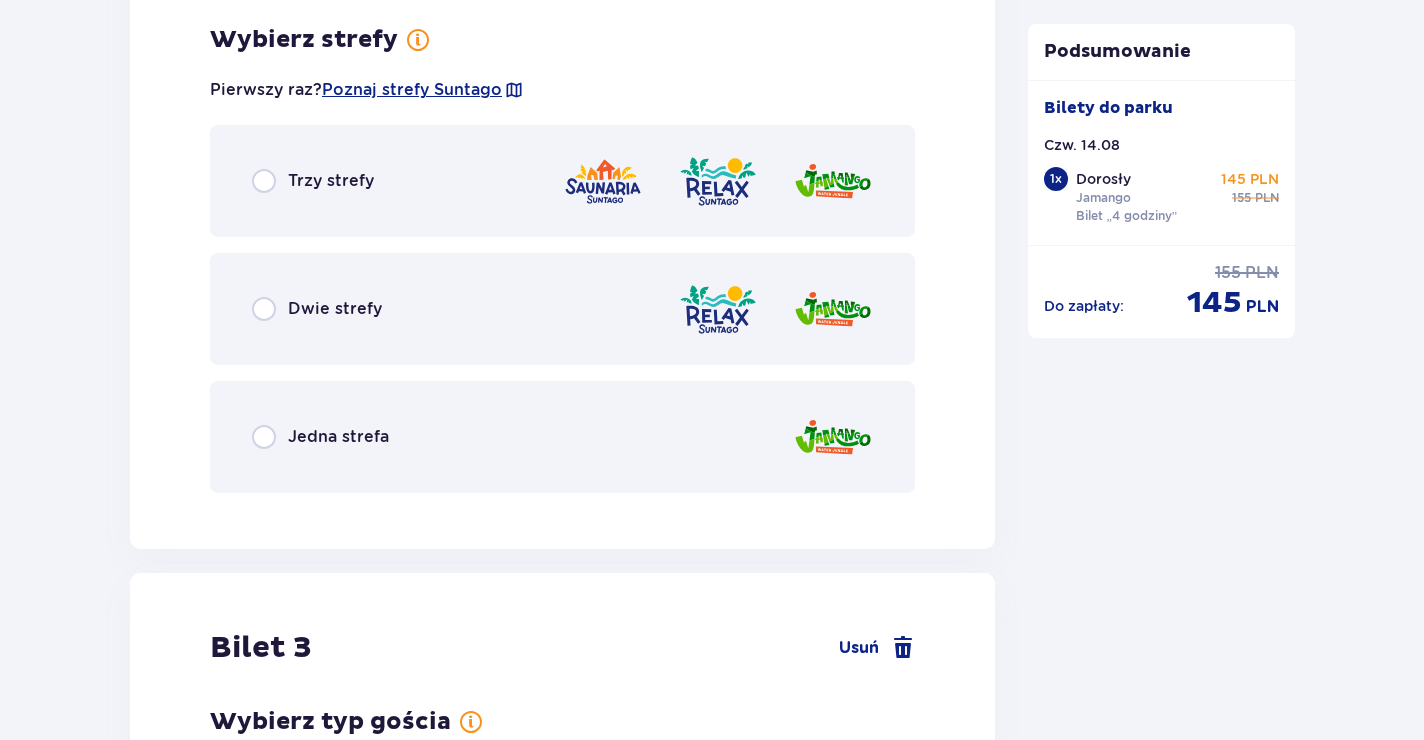 scroll, scrollTop: 3009, scrollLeft: 0, axis: vertical 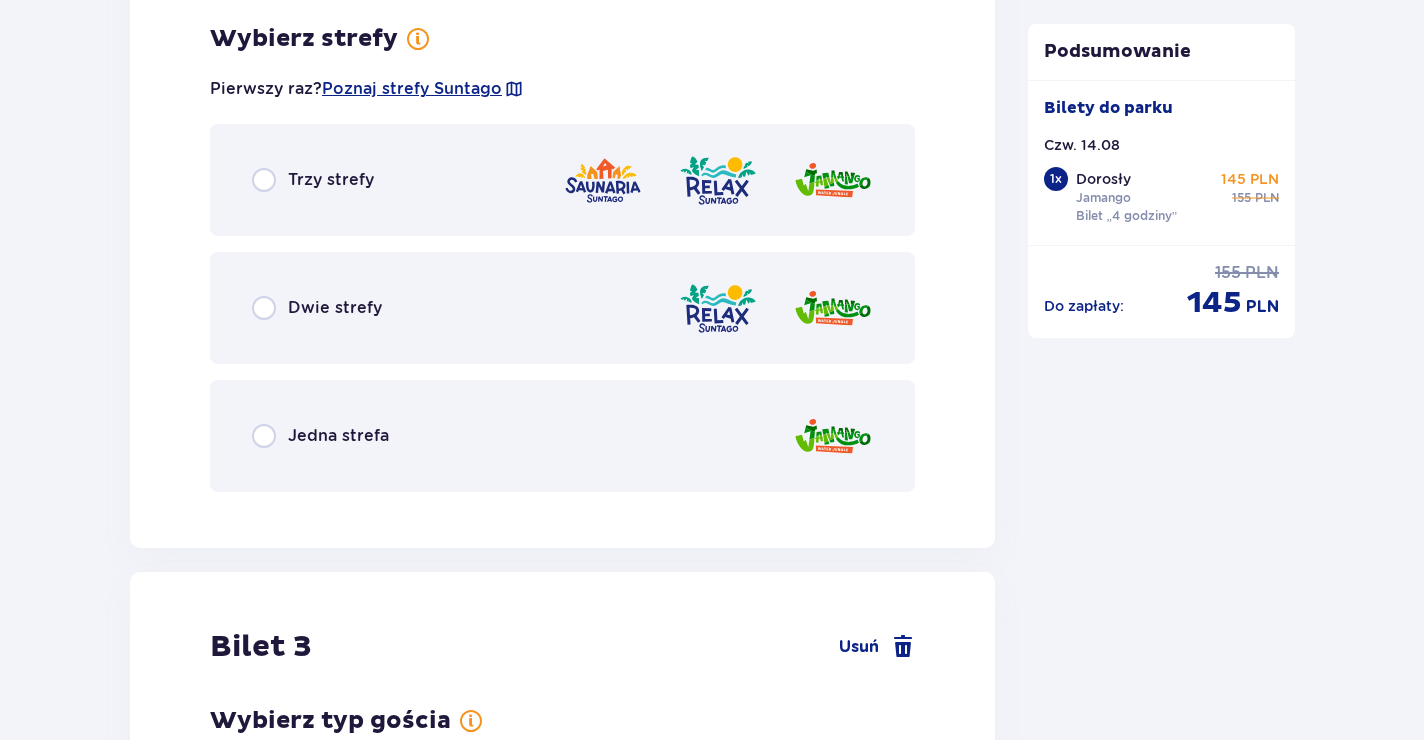 click on "Jedna strefa" at bounding box center [320, 436] 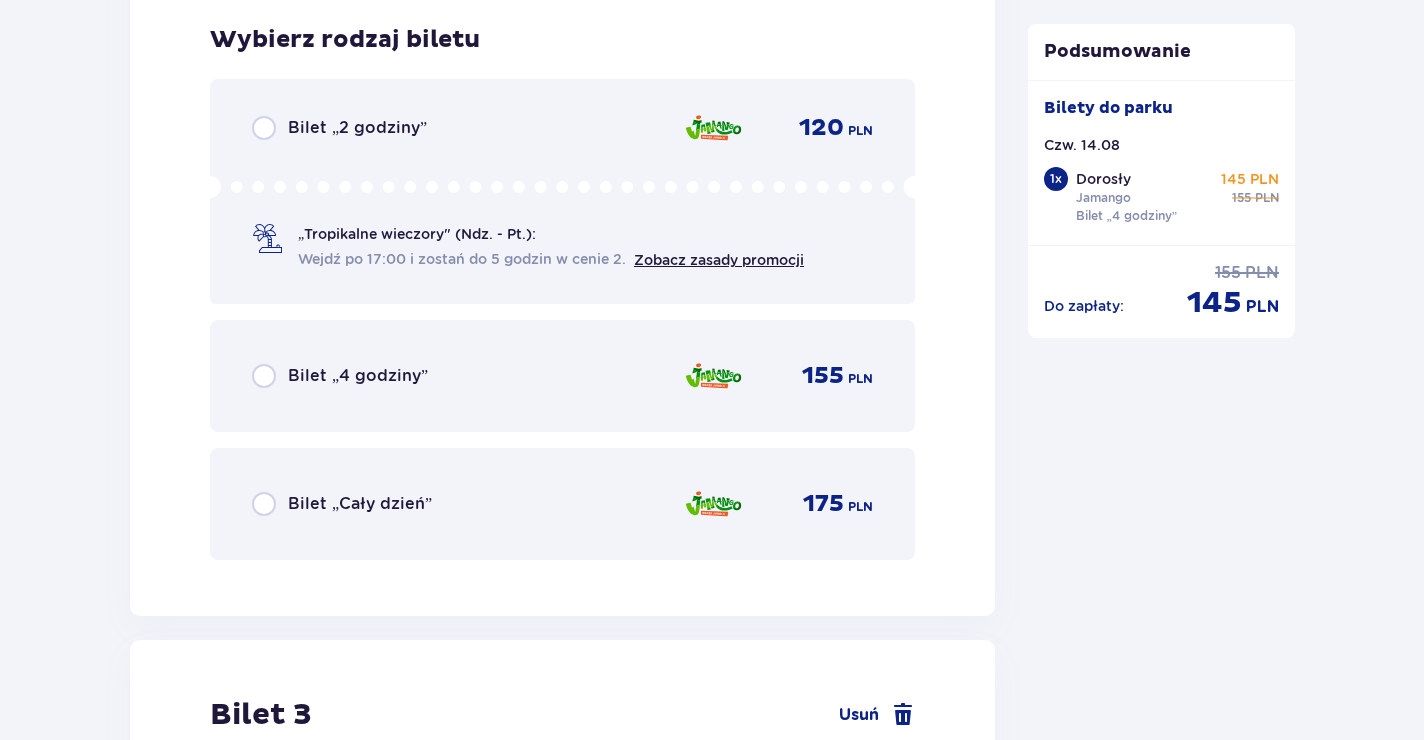 scroll, scrollTop: 3519, scrollLeft: 0, axis: vertical 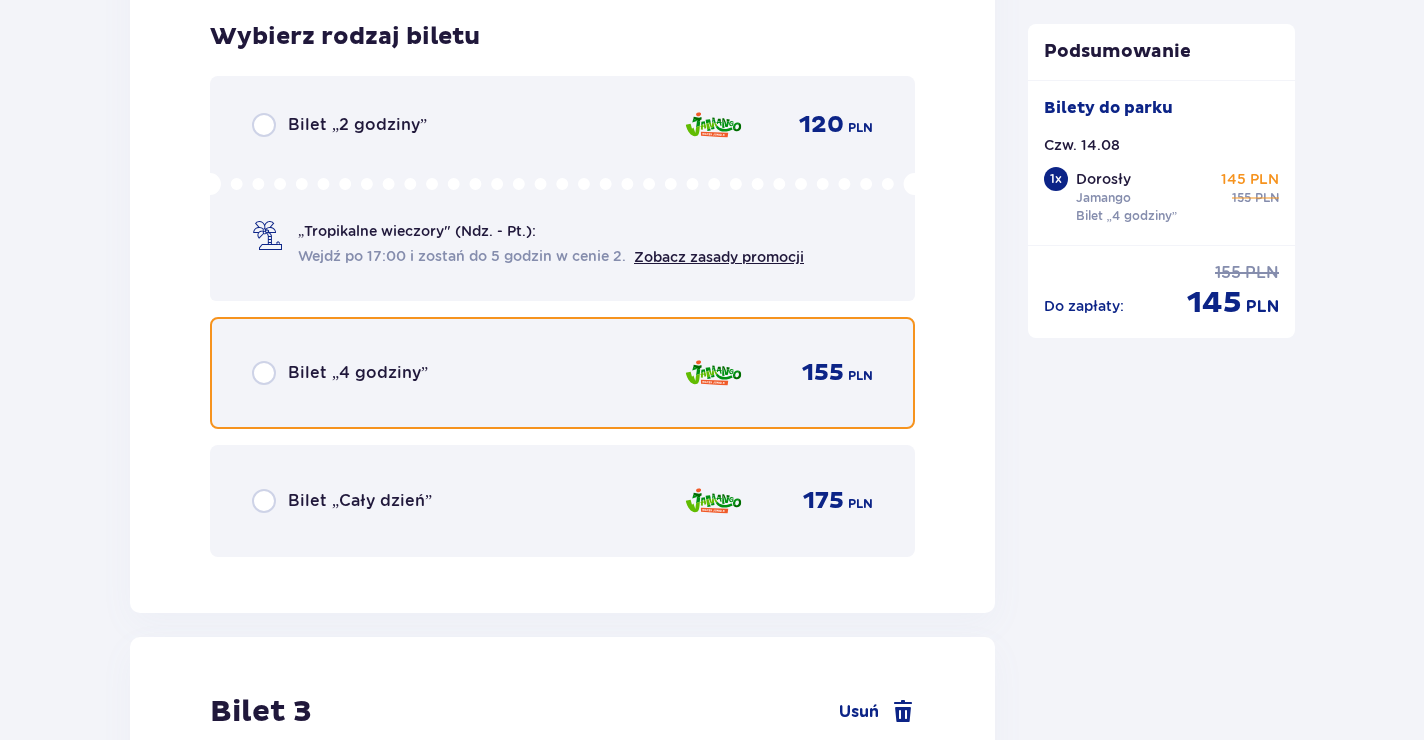 click at bounding box center (264, 373) 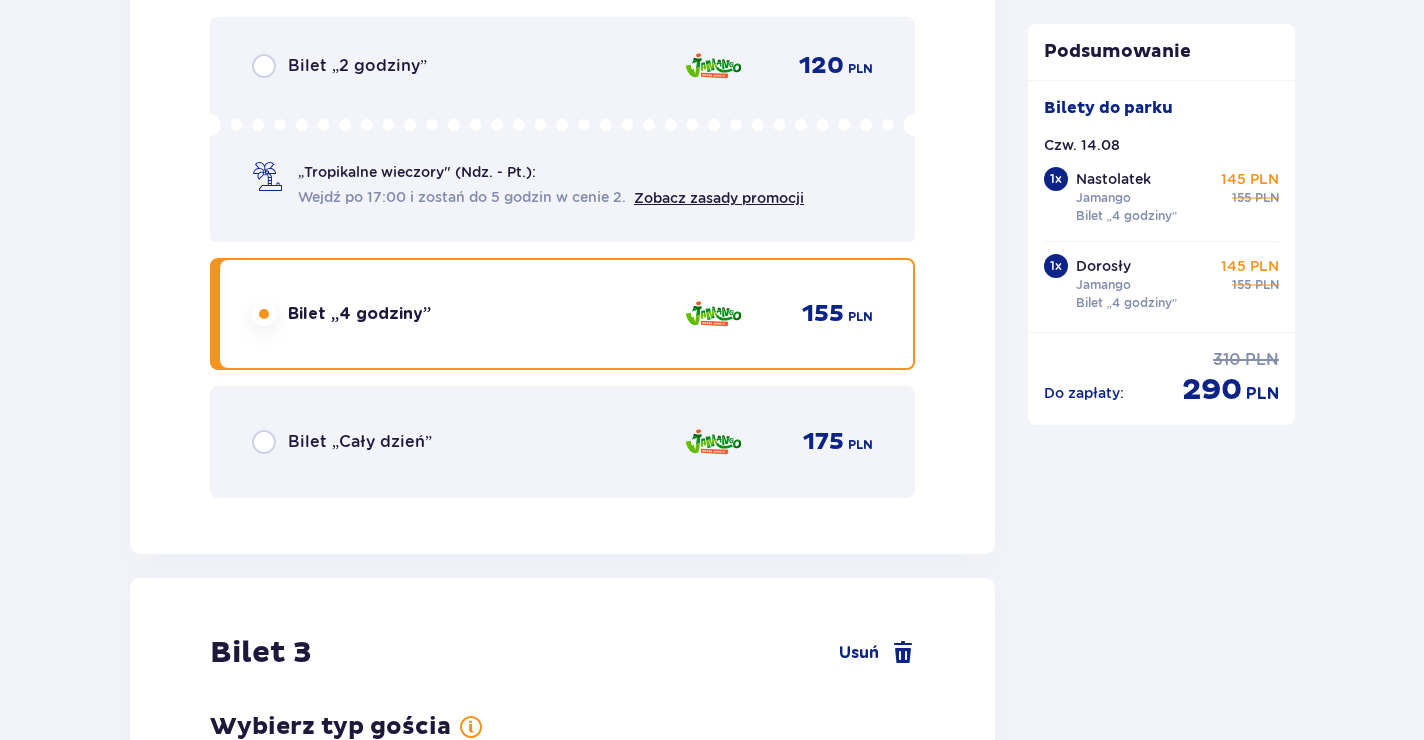 scroll, scrollTop: 4136, scrollLeft: 0, axis: vertical 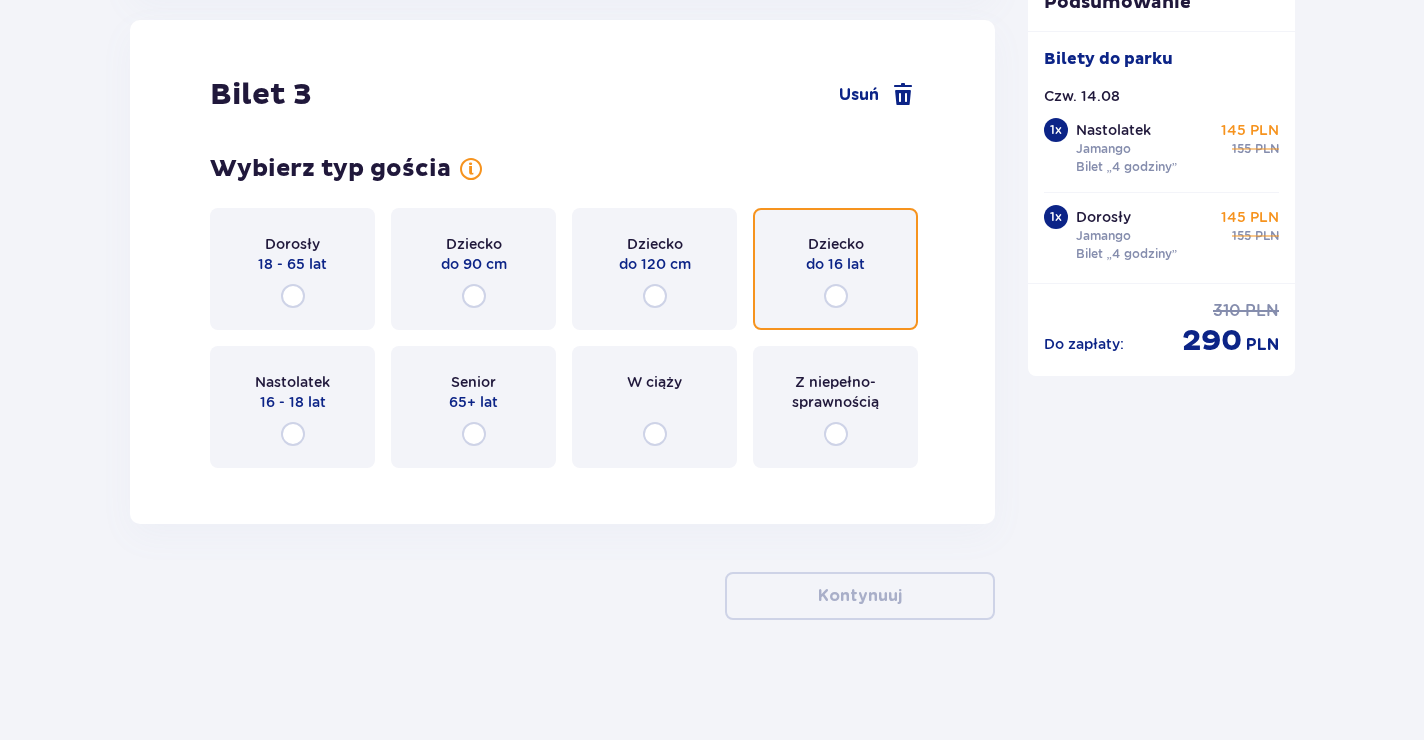 click at bounding box center [836, 296] 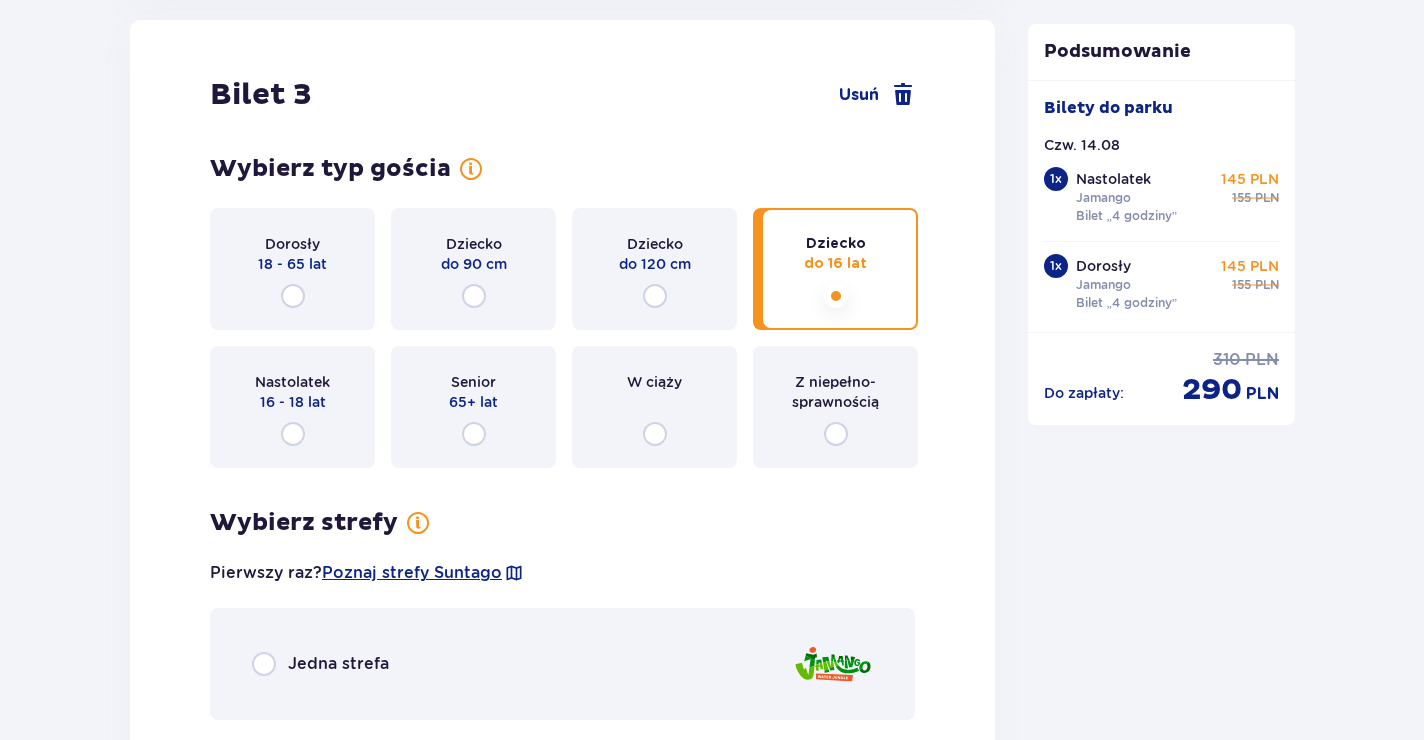 click at bounding box center (836, 296) 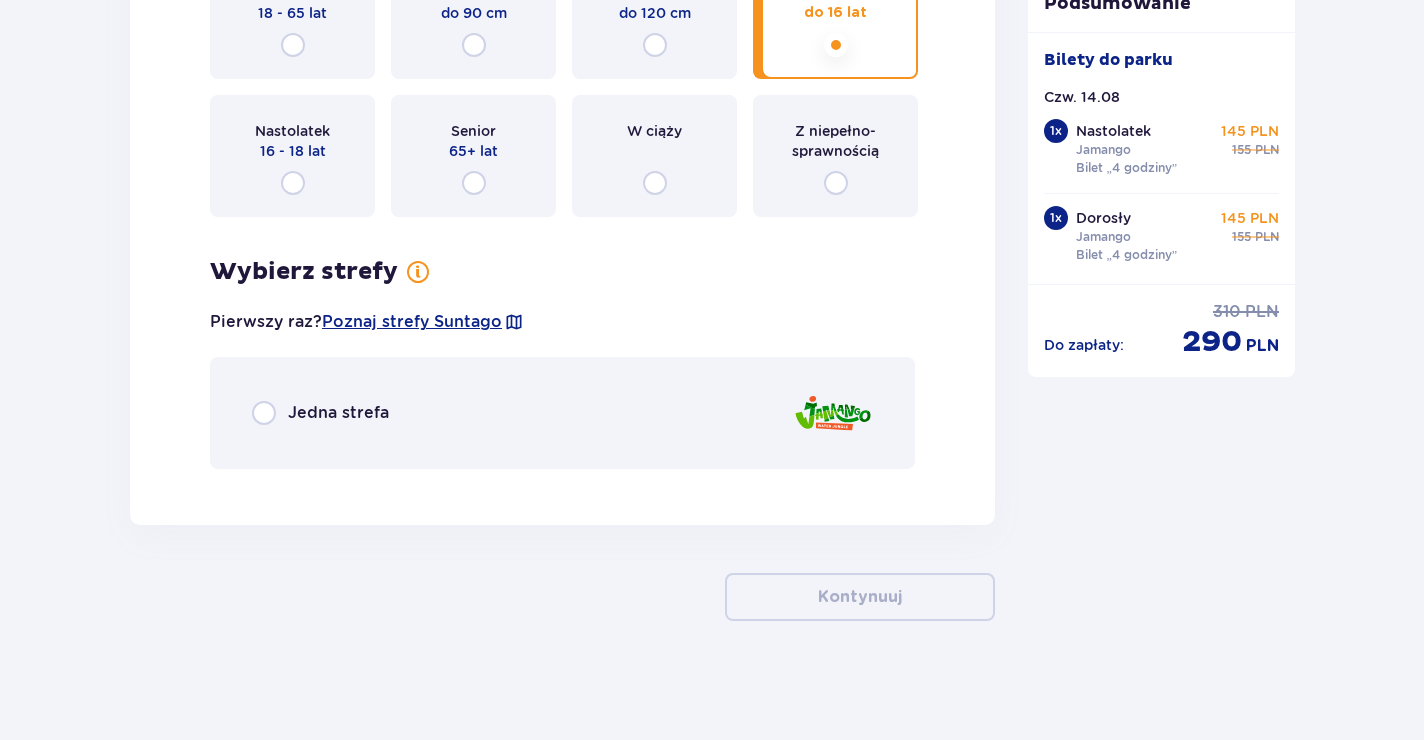 scroll, scrollTop: 4388, scrollLeft: 0, axis: vertical 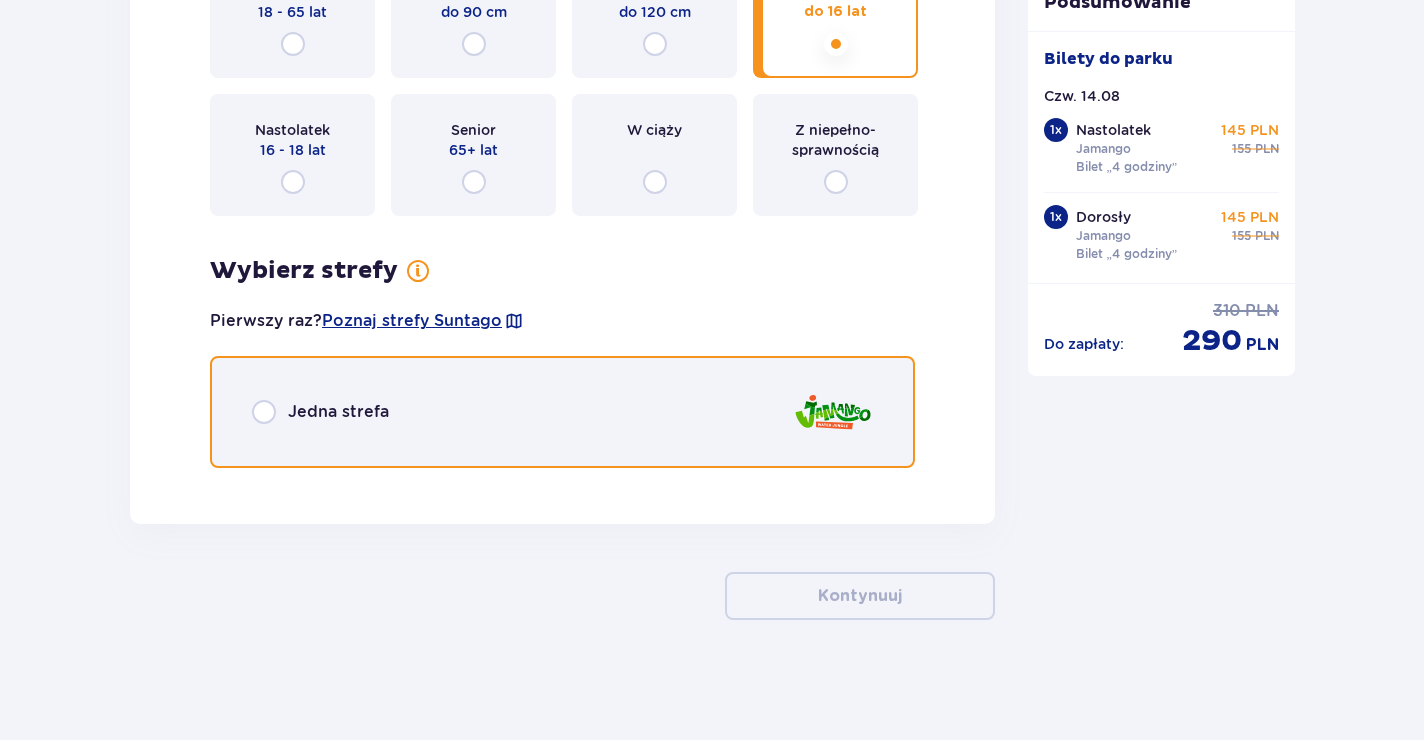 click at bounding box center [264, 412] 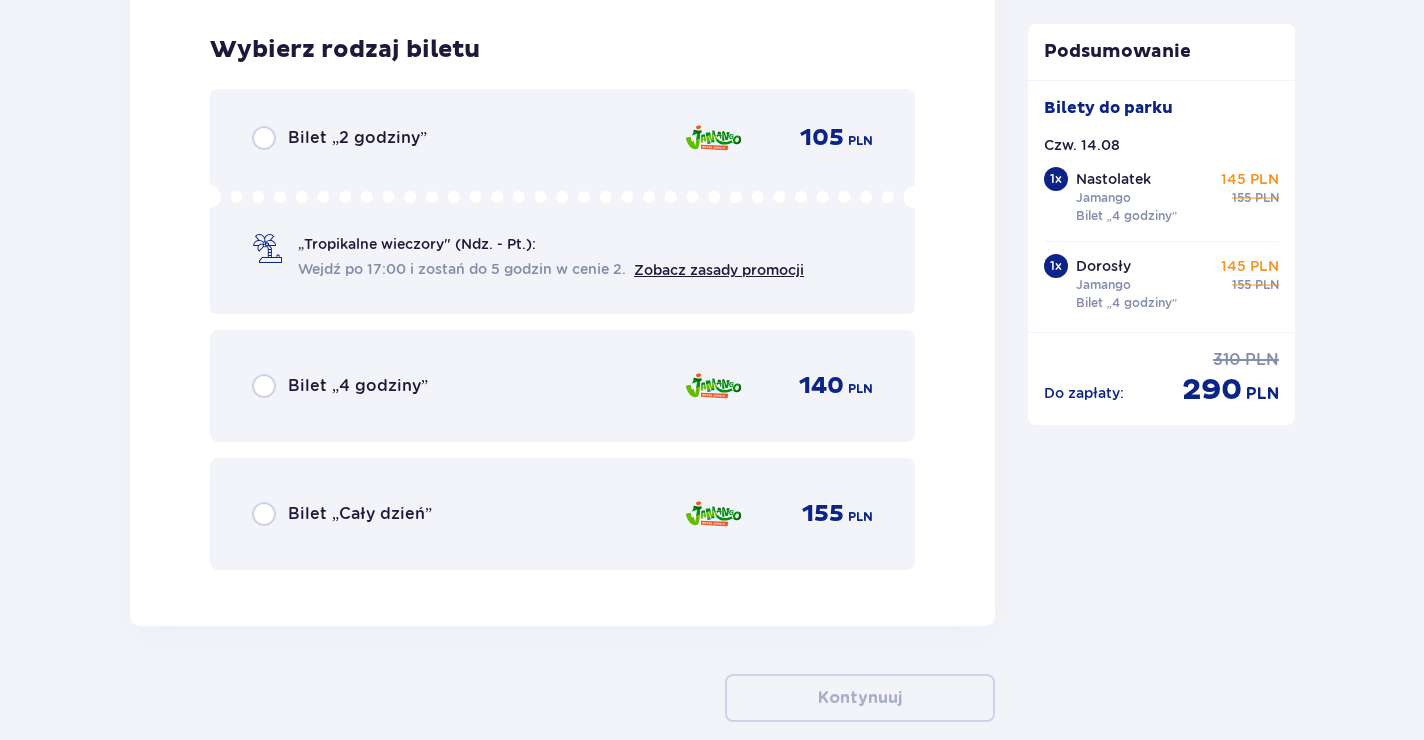 scroll, scrollTop: 4872, scrollLeft: 0, axis: vertical 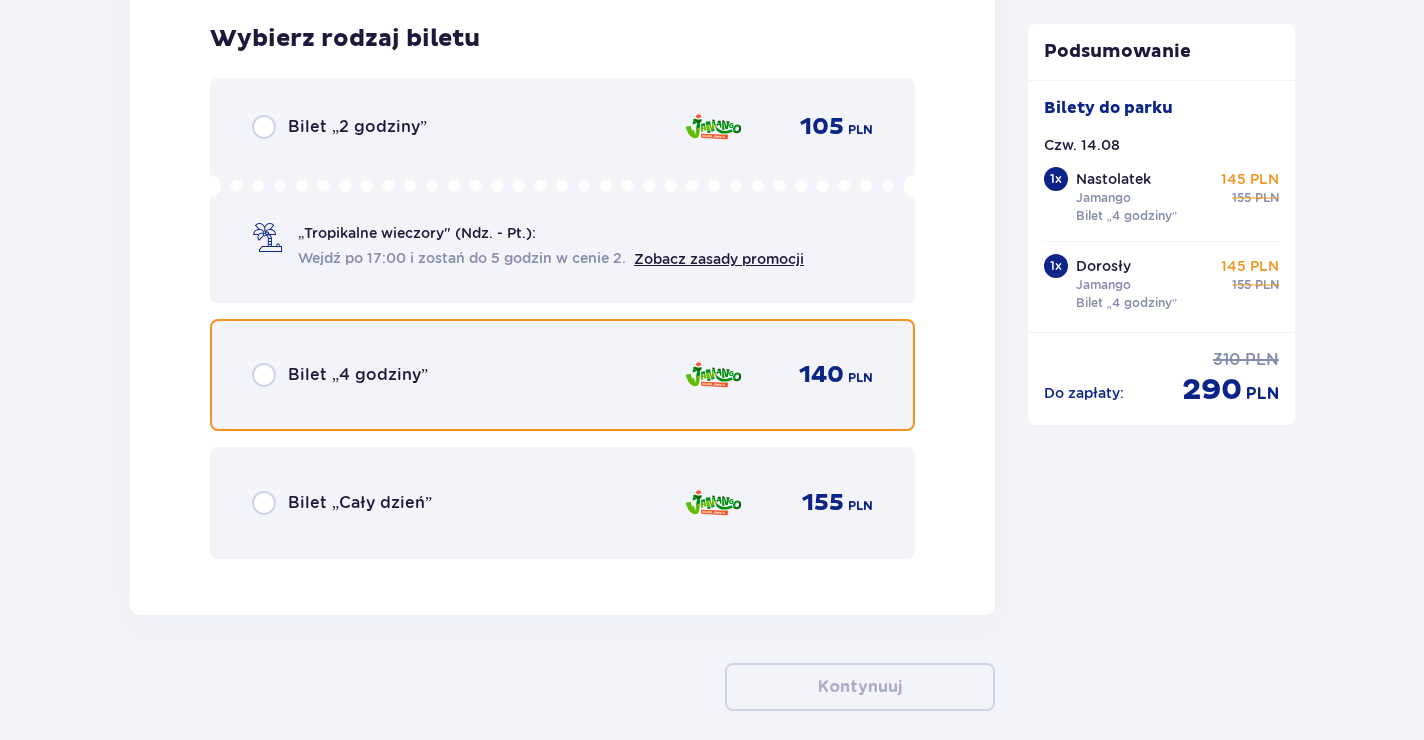 click at bounding box center (264, 375) 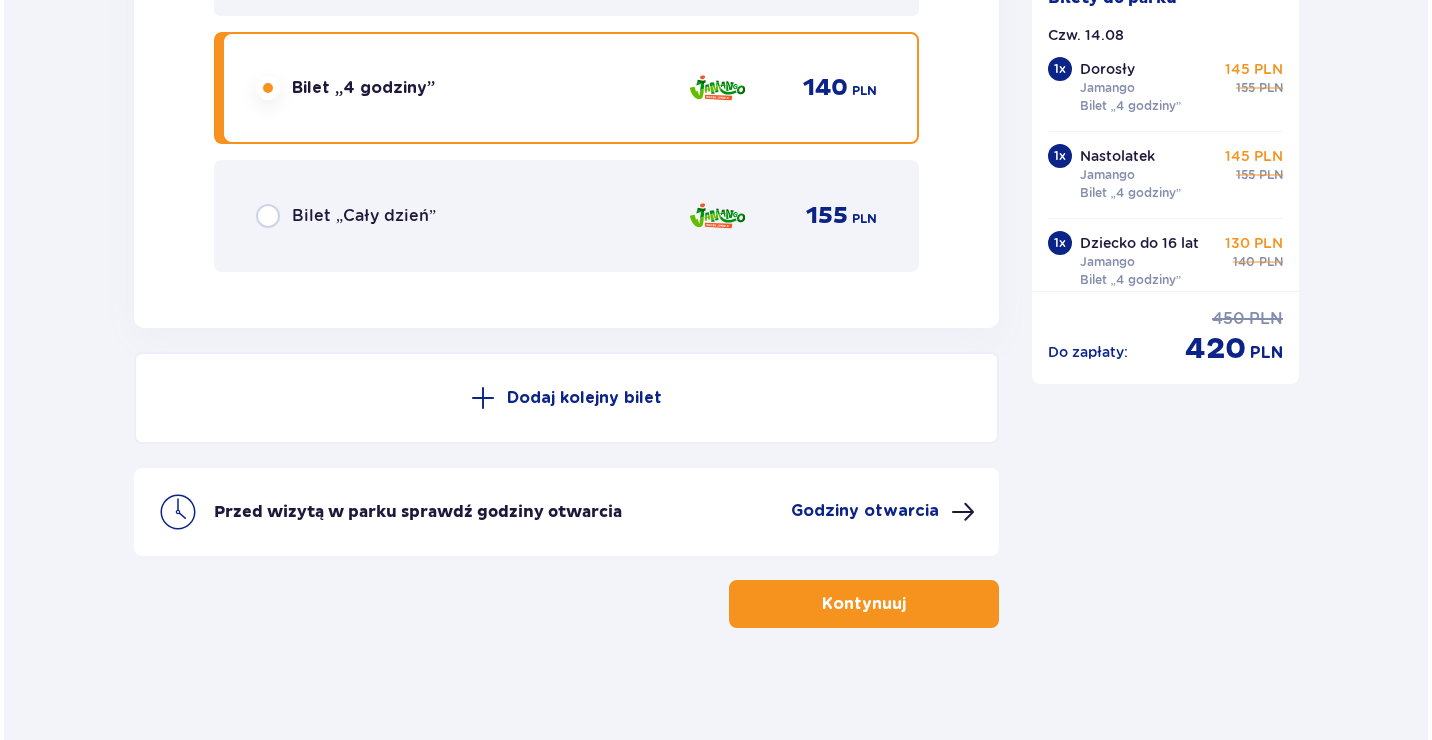 scroll, scrollTop: 5167, scrollLeft: 0, axis: vertical 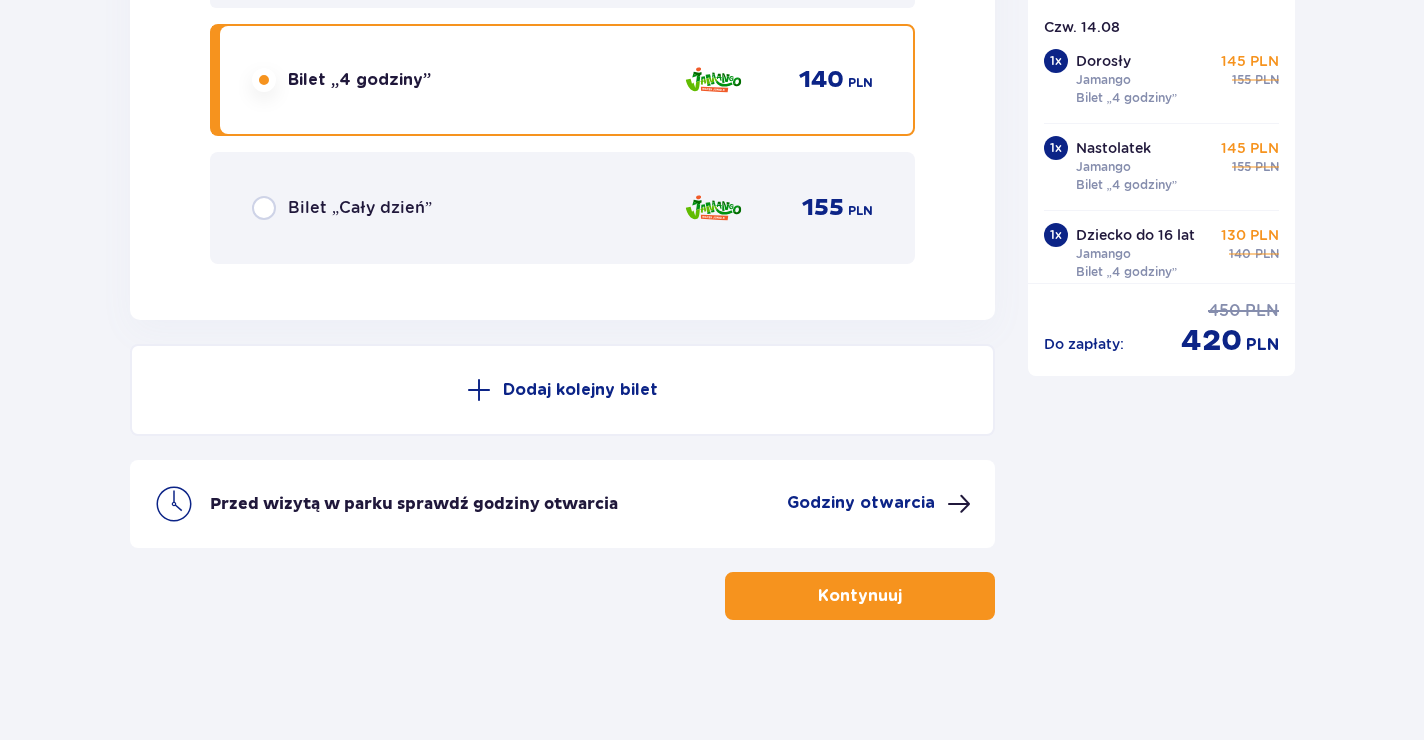 click at bounding box center [959, 504] 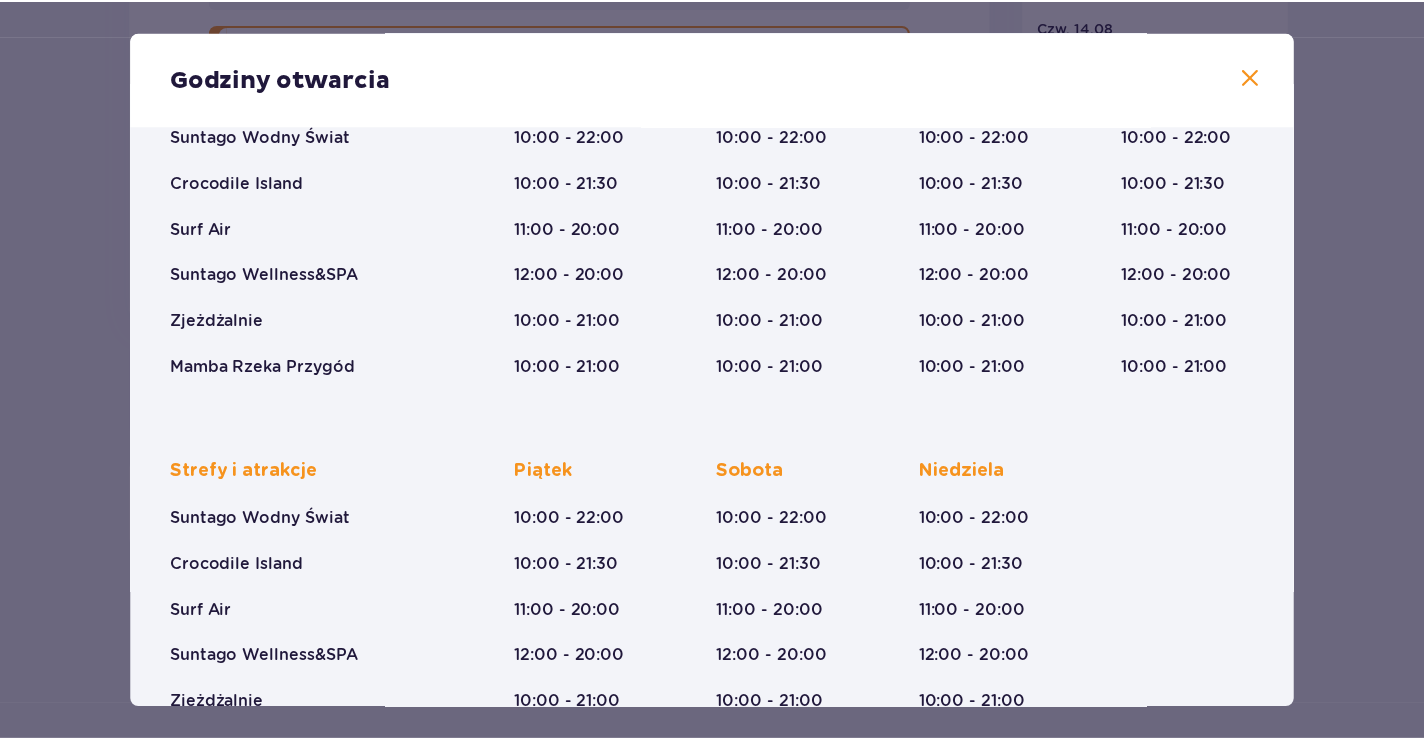 scroll, scrollTop: 0, scrollLeft: 0, axis: both 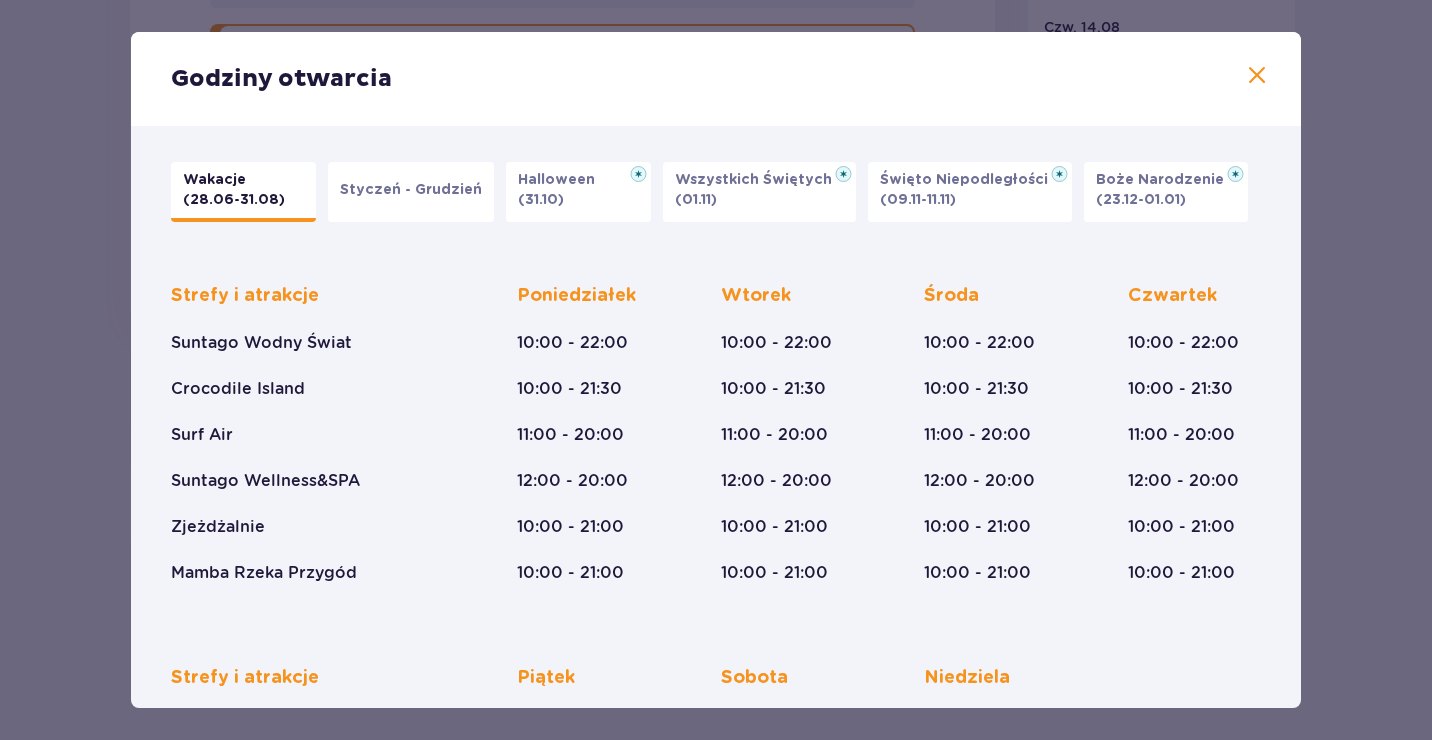 click at bounding box center (1257, 76) 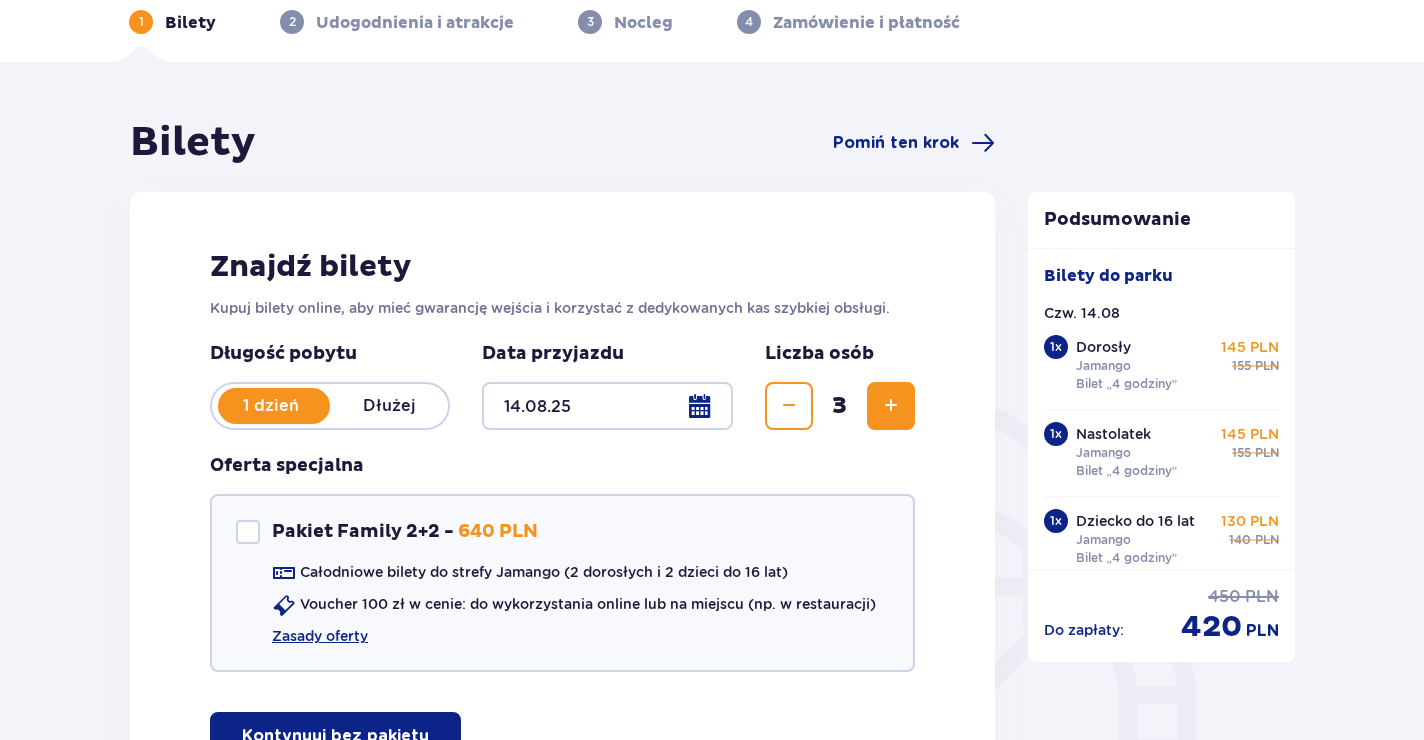 scroll, scrollTop: 0, scrollLeft: 0, axis: both 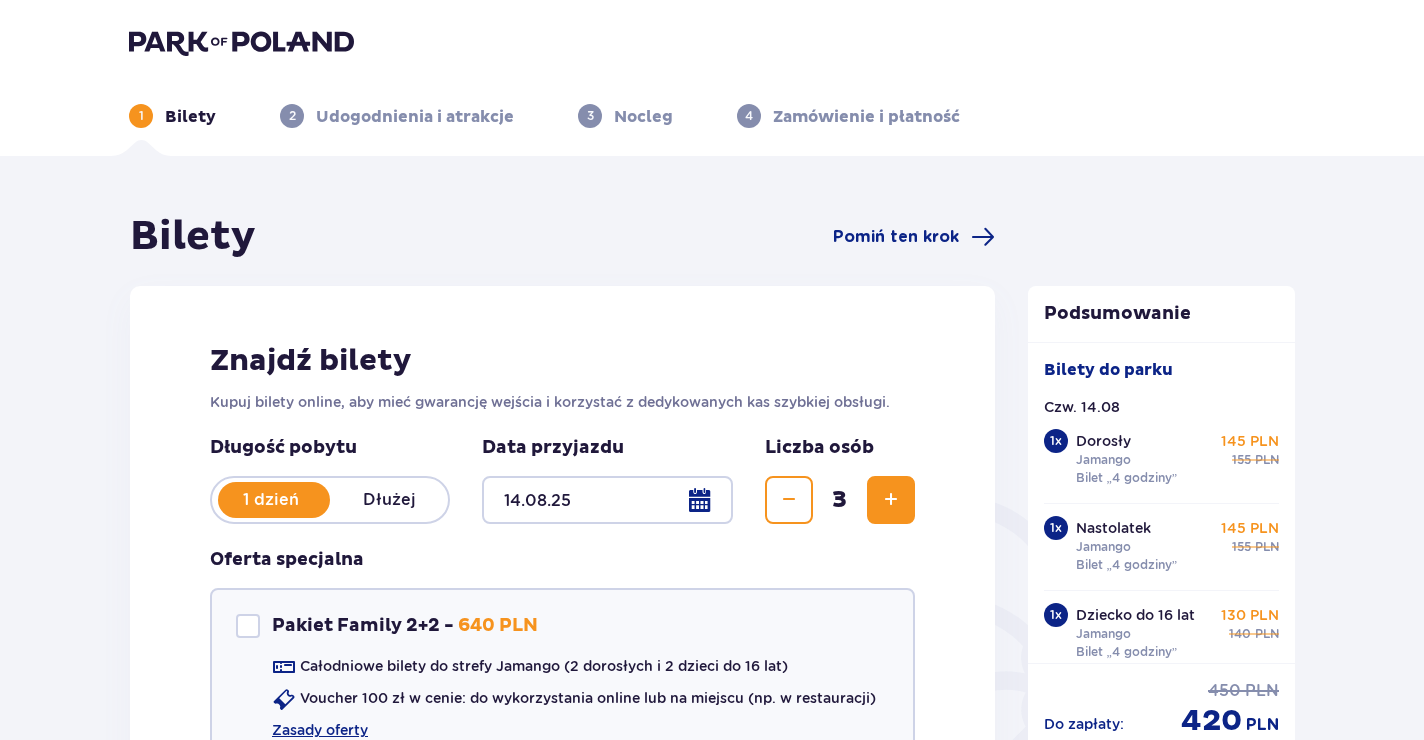 click at bounding box center [241, 42] 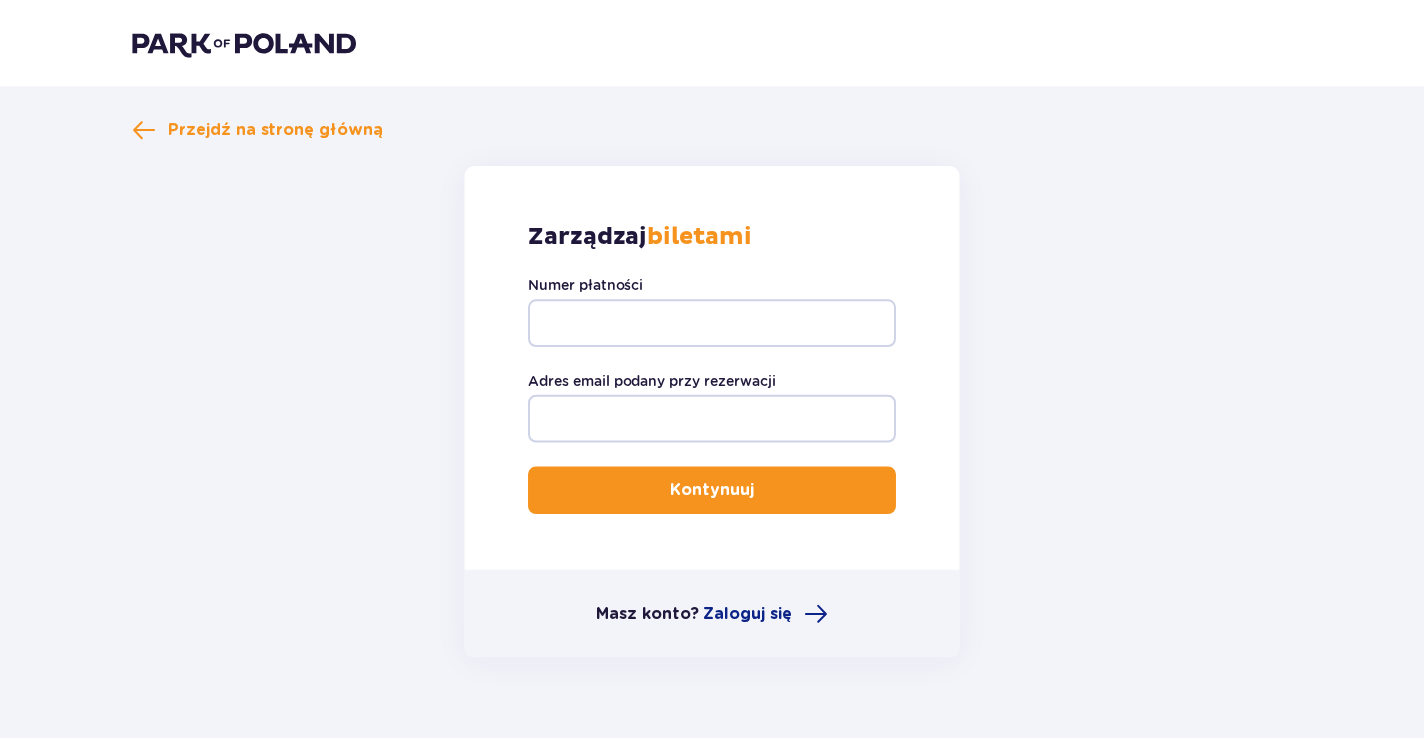 scroll, scrollTop: 0, scrollLeft: 0, axis: both 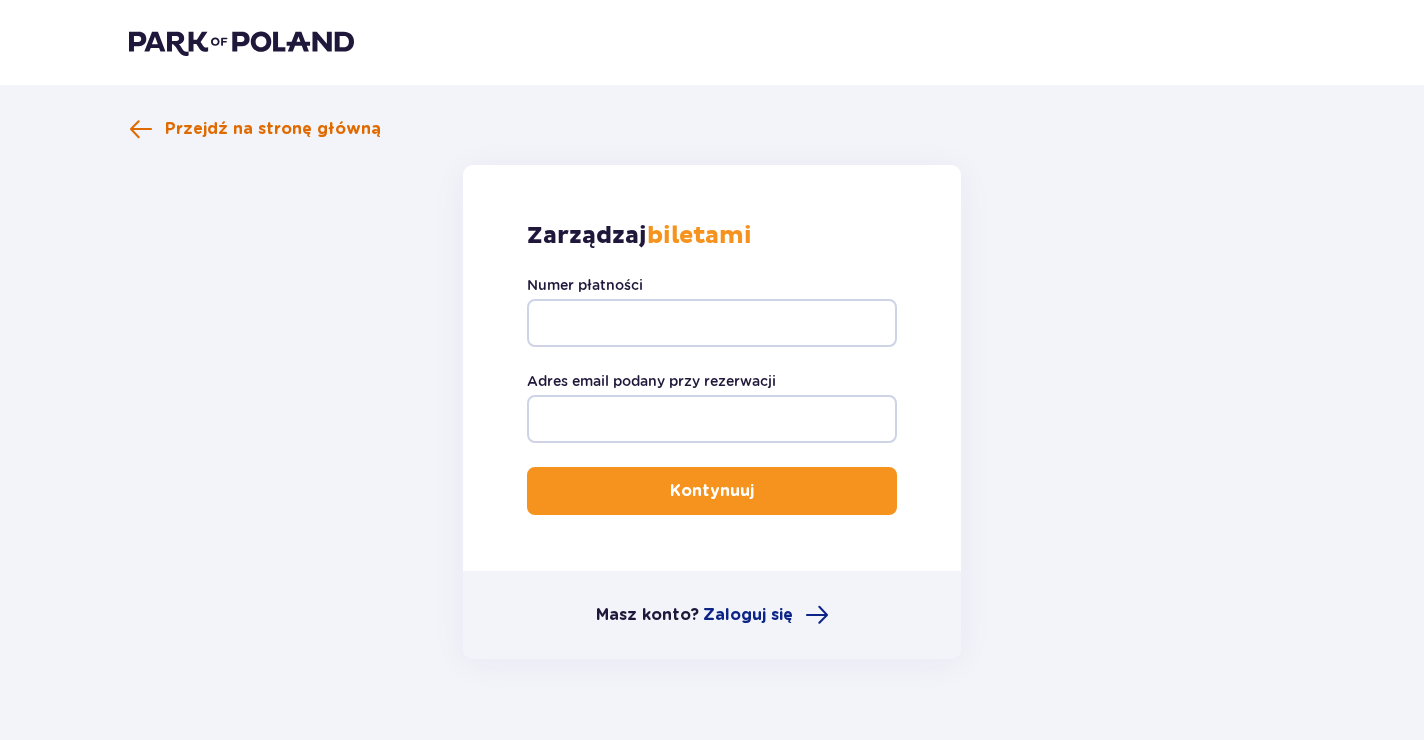 click on "Przejdź na stronę główną" at bounding box center (255, 129) 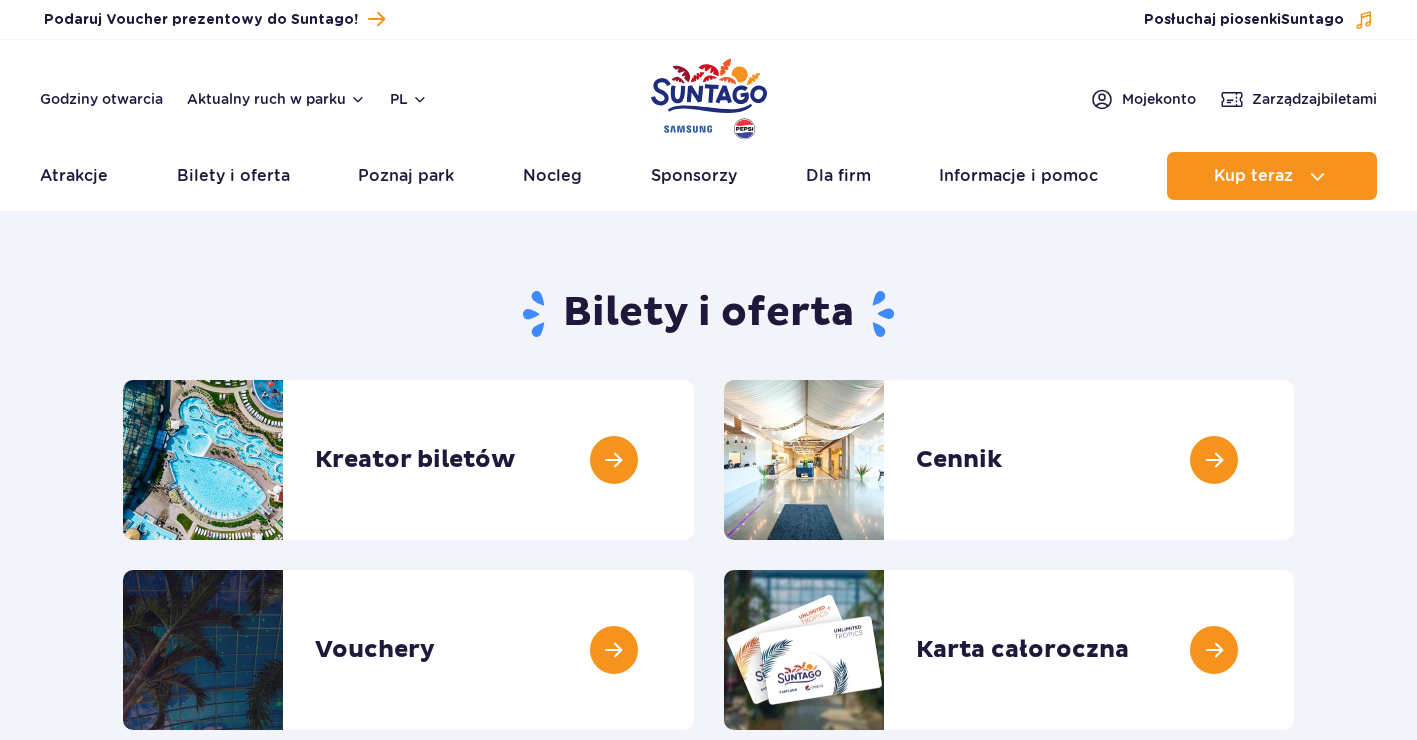 scroll, scrollTop: 0, scrollLeft: 0, axis: both 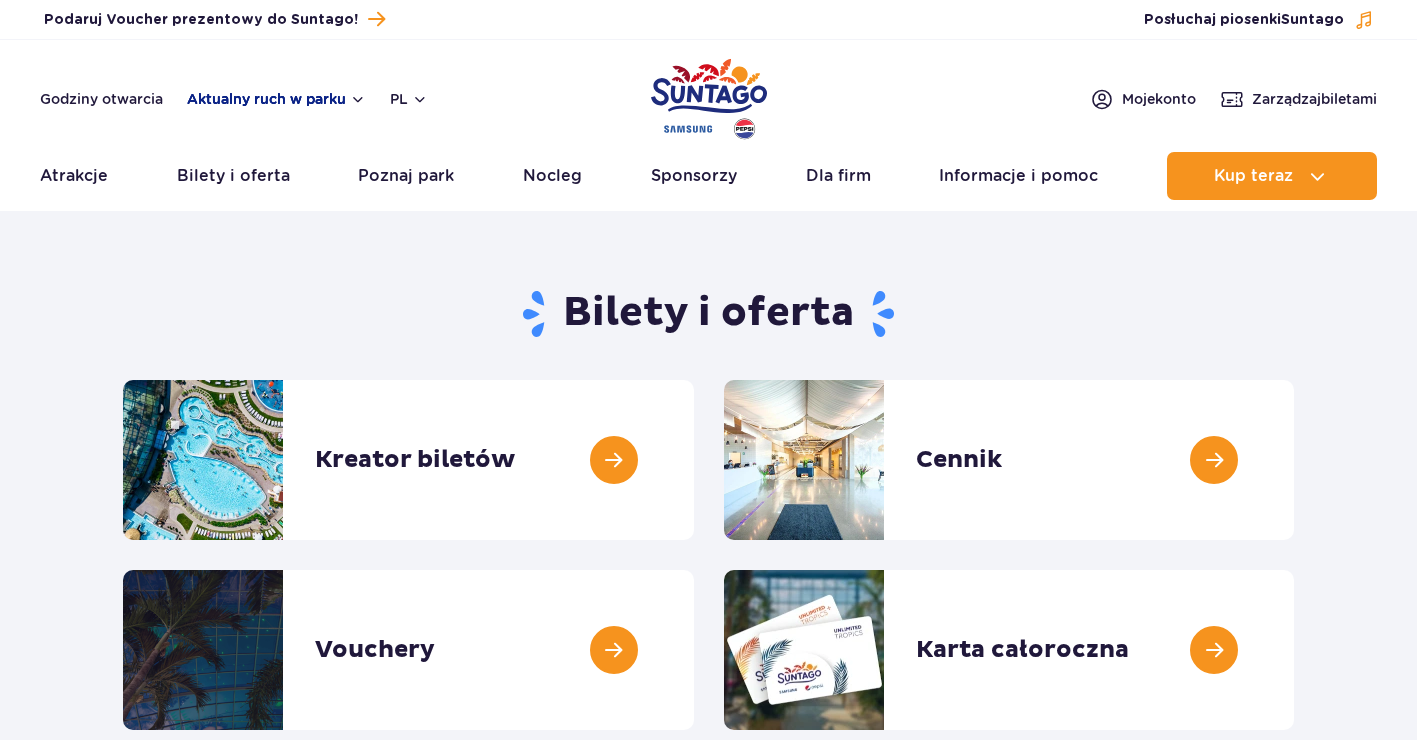 click on "Aktualny ruch w parku" at bounding box center [276, 99] 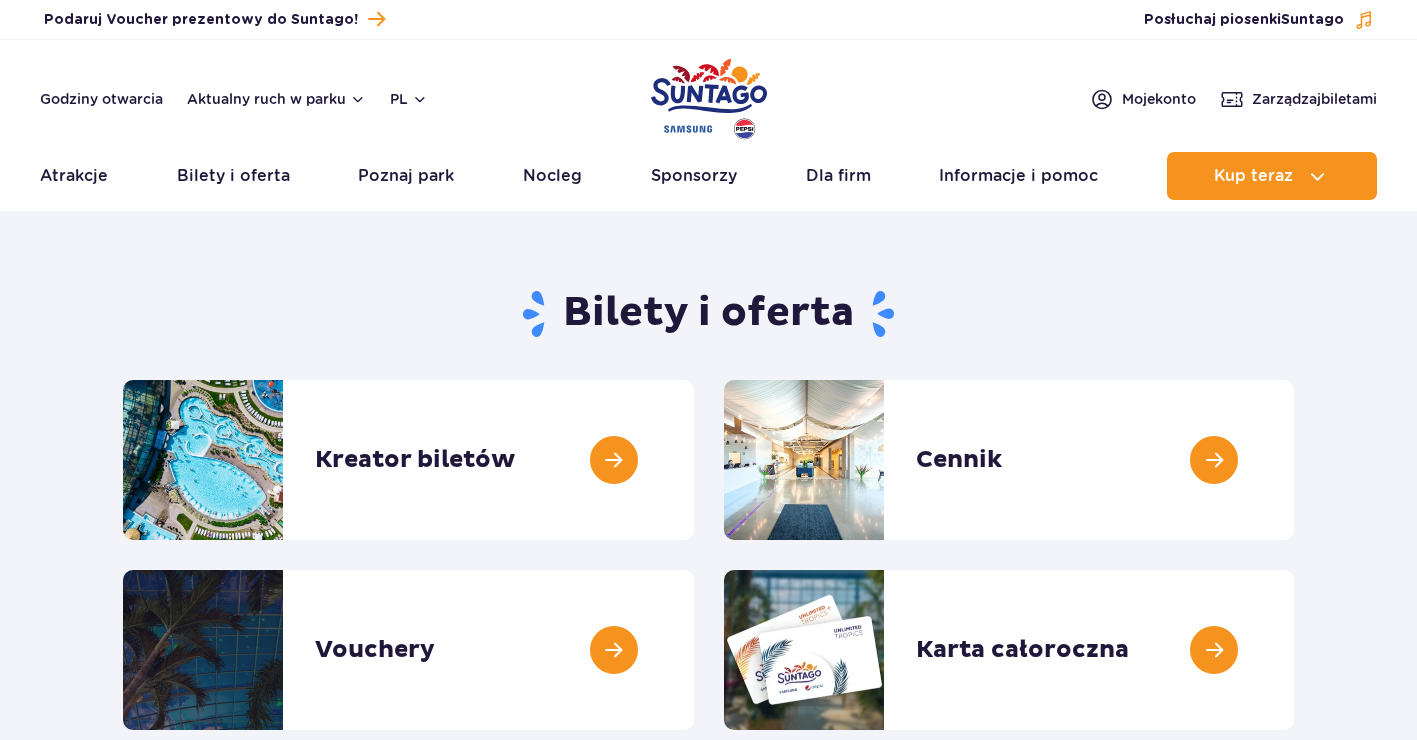 scroll, scrollTop: 0, scrollLeft: 0, axis: both 